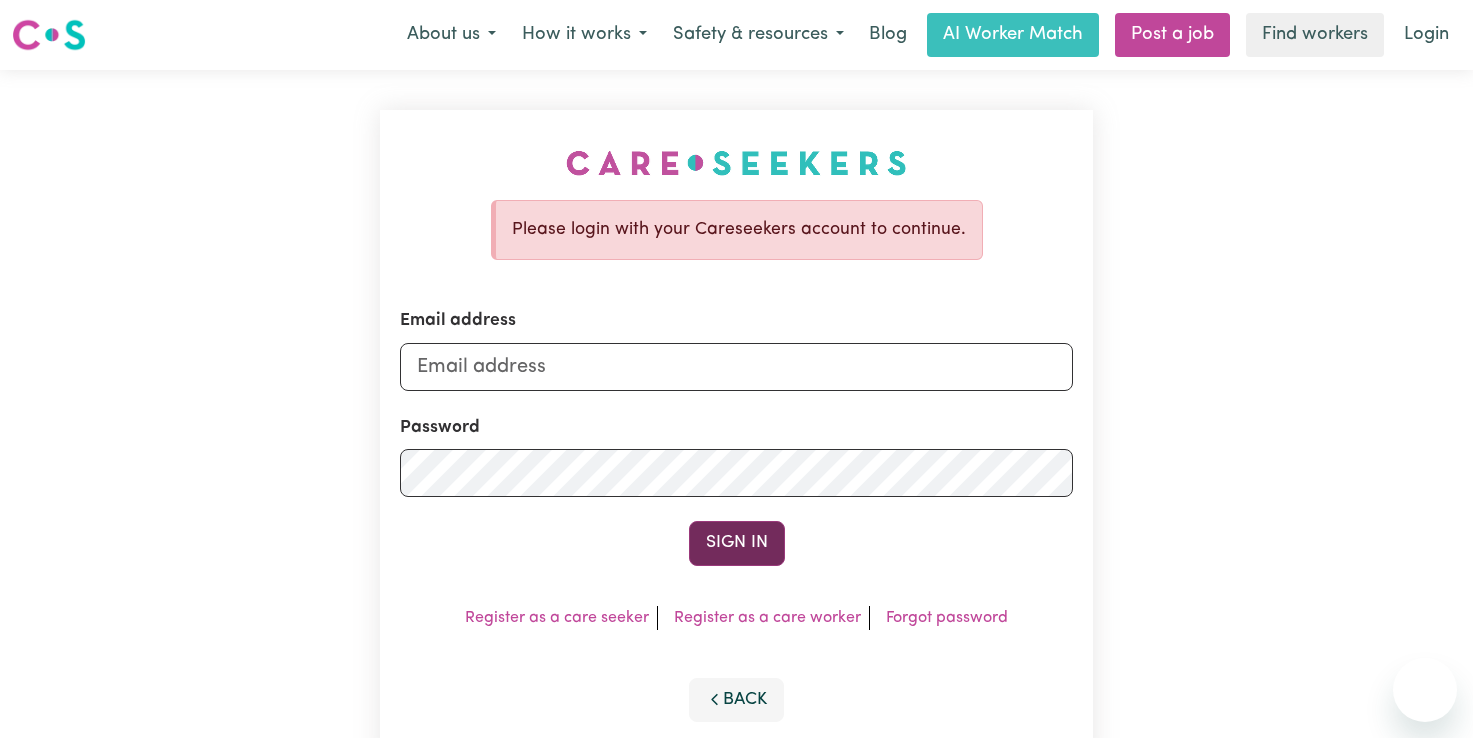 scroll, scrollTop: 0, scrollLeft: 0, axis: both 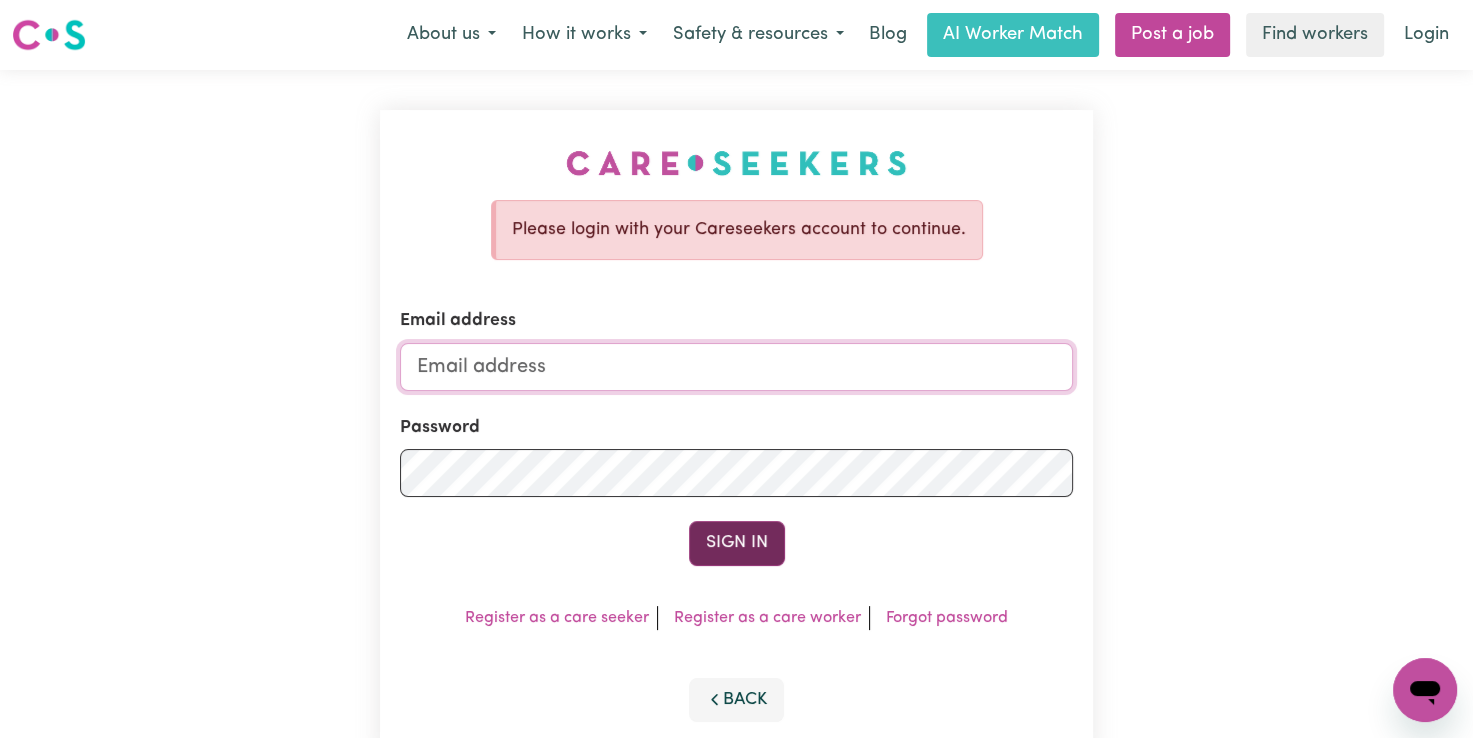 type on "[EMAIL]" 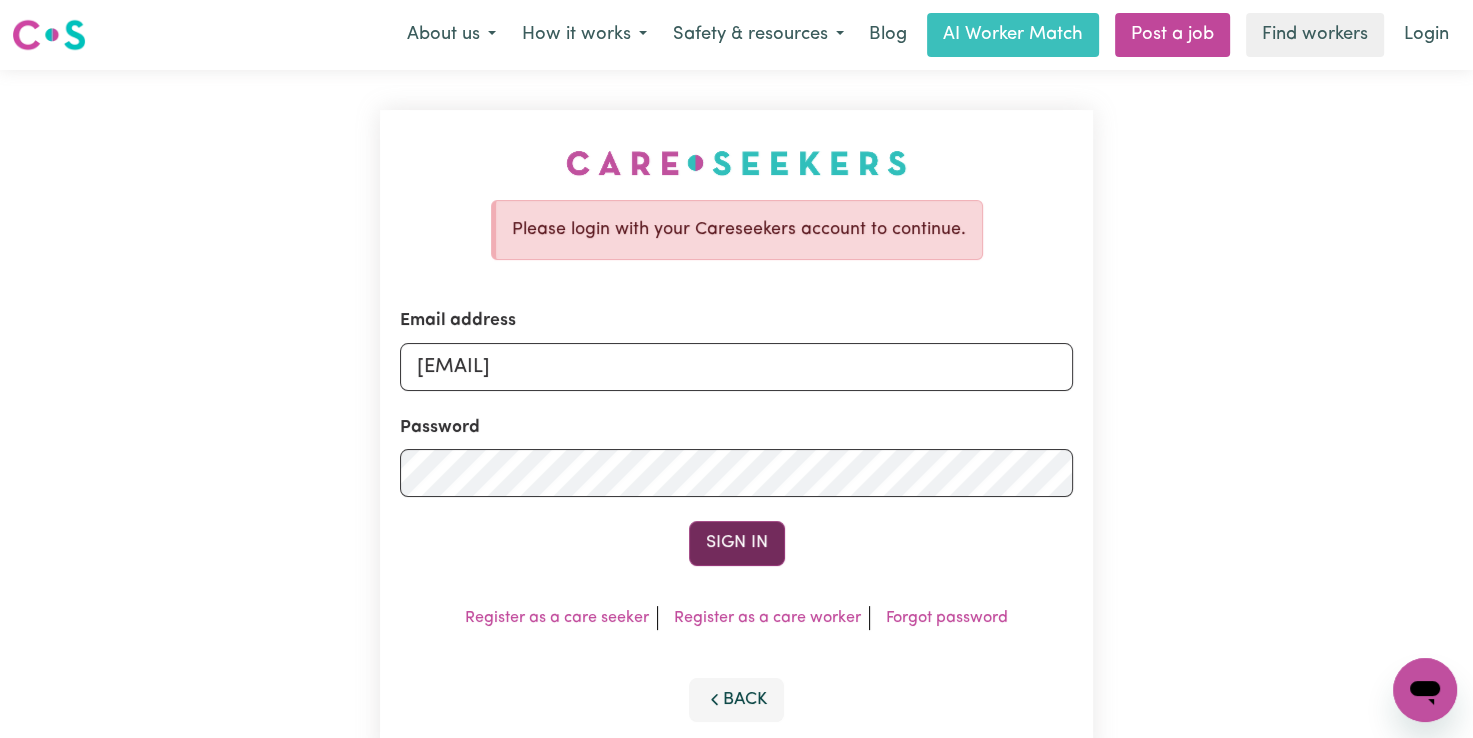click on "Sign In" at bounding box center [737, 543] 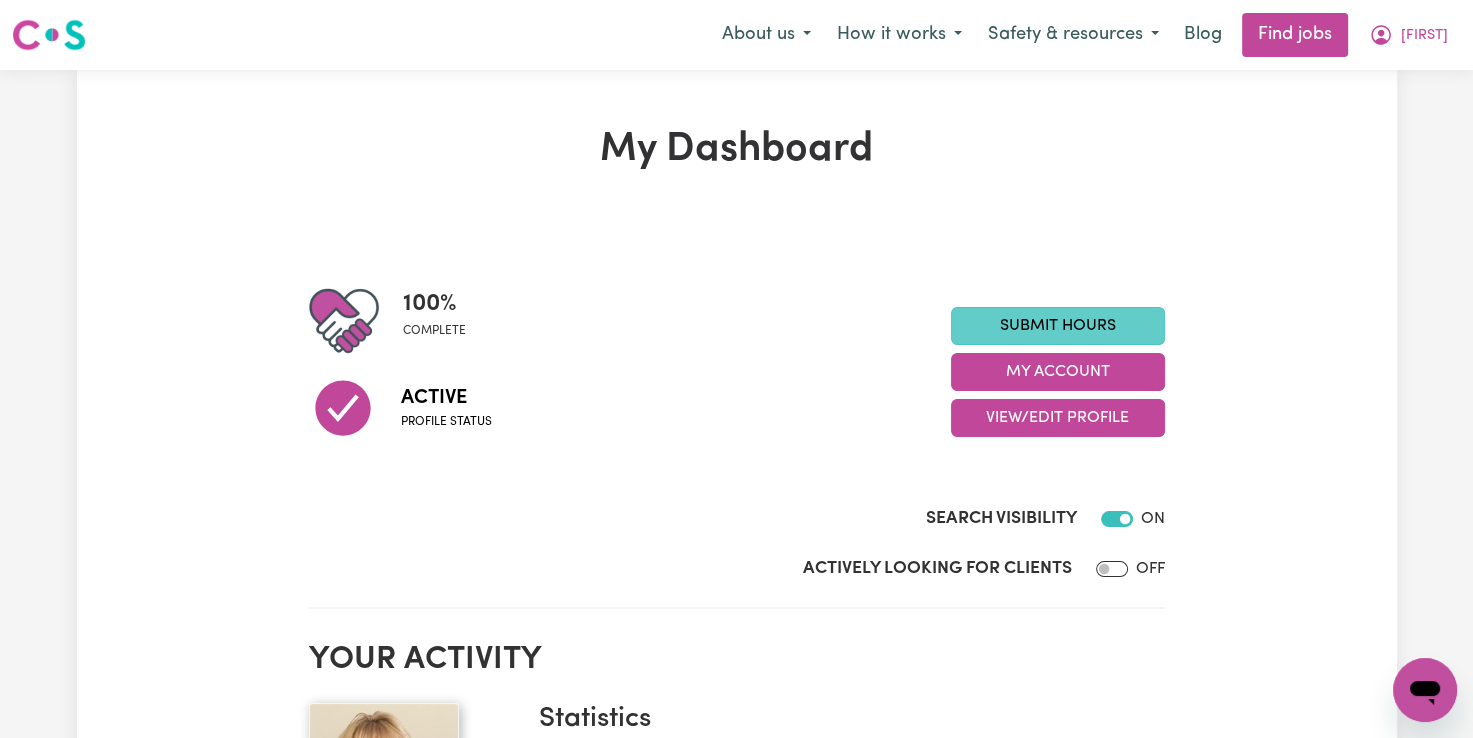 click on "Submit Hours" at bounding box center (1058, 326) 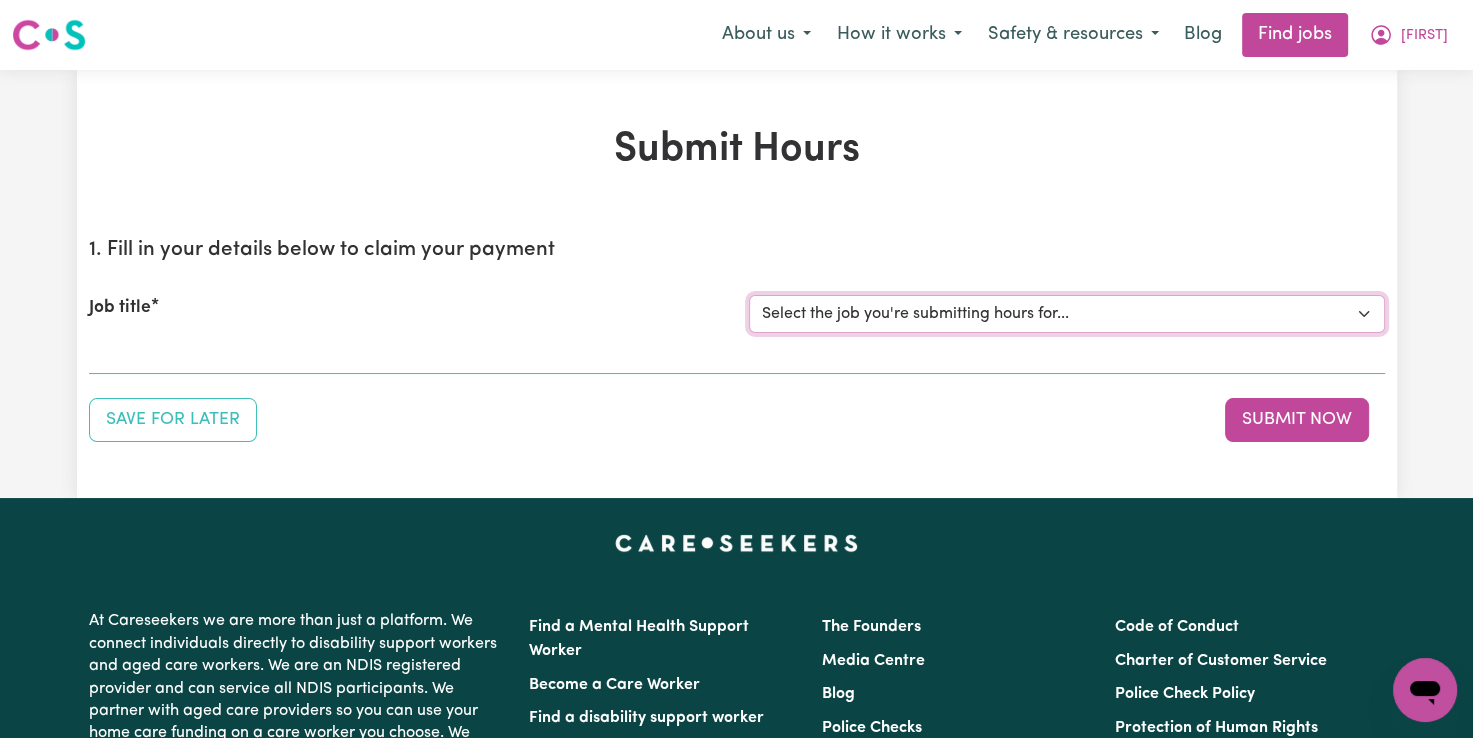 click on "Select the job you're submitting hours for... [[NAME] [LAST]] Support Worker For Social Companionship - [CITY], [STATE]" at bounding box center [1067, 314] 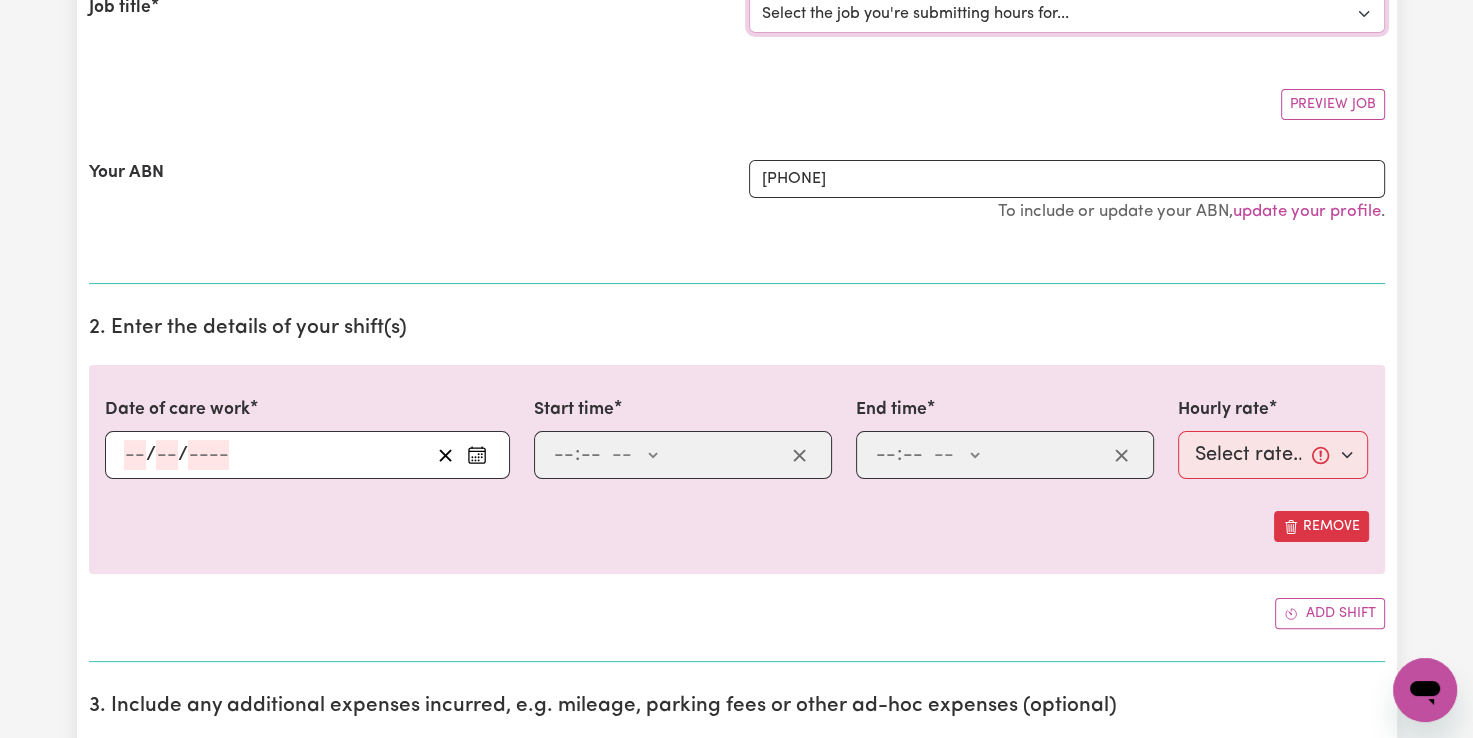 scroll, scrollTop: 500, scrollLeft: 0, axis: vertical 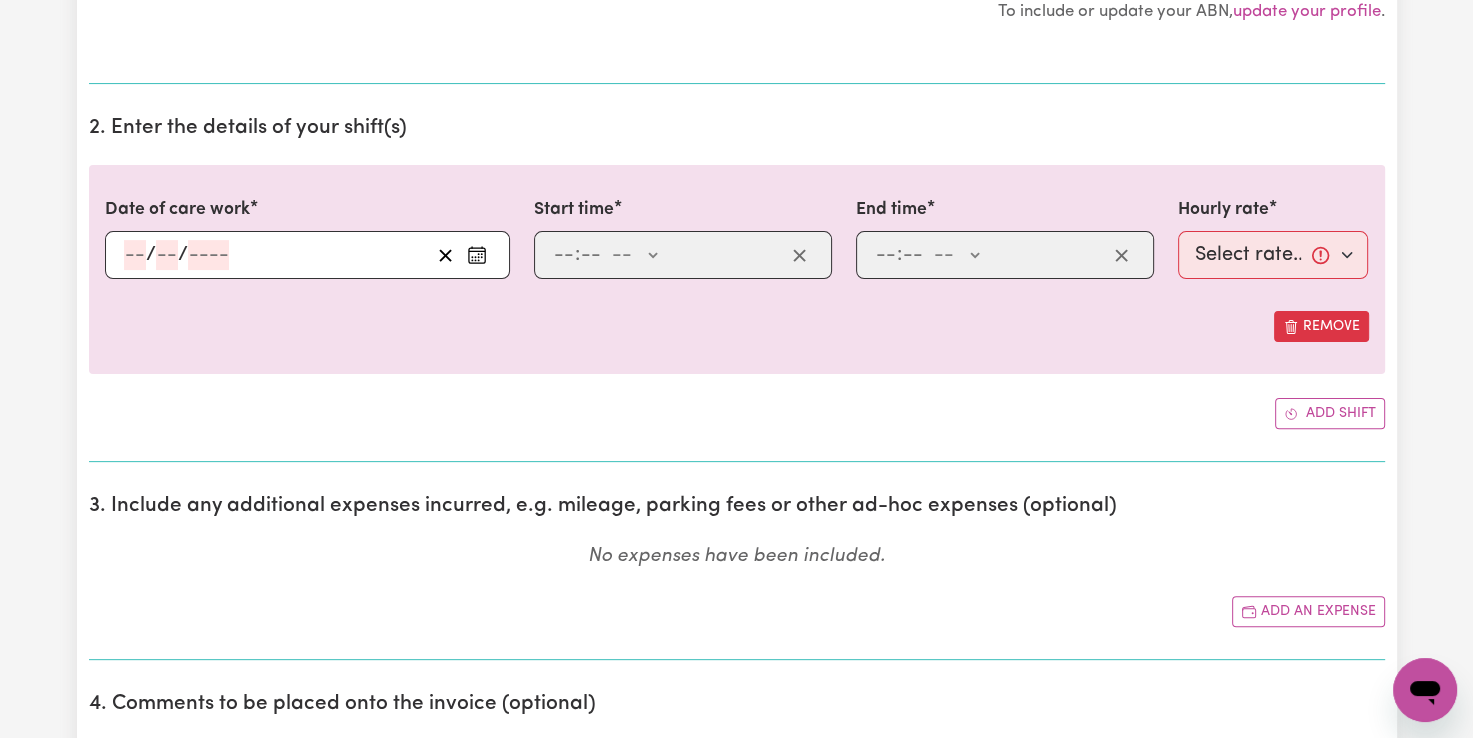 click 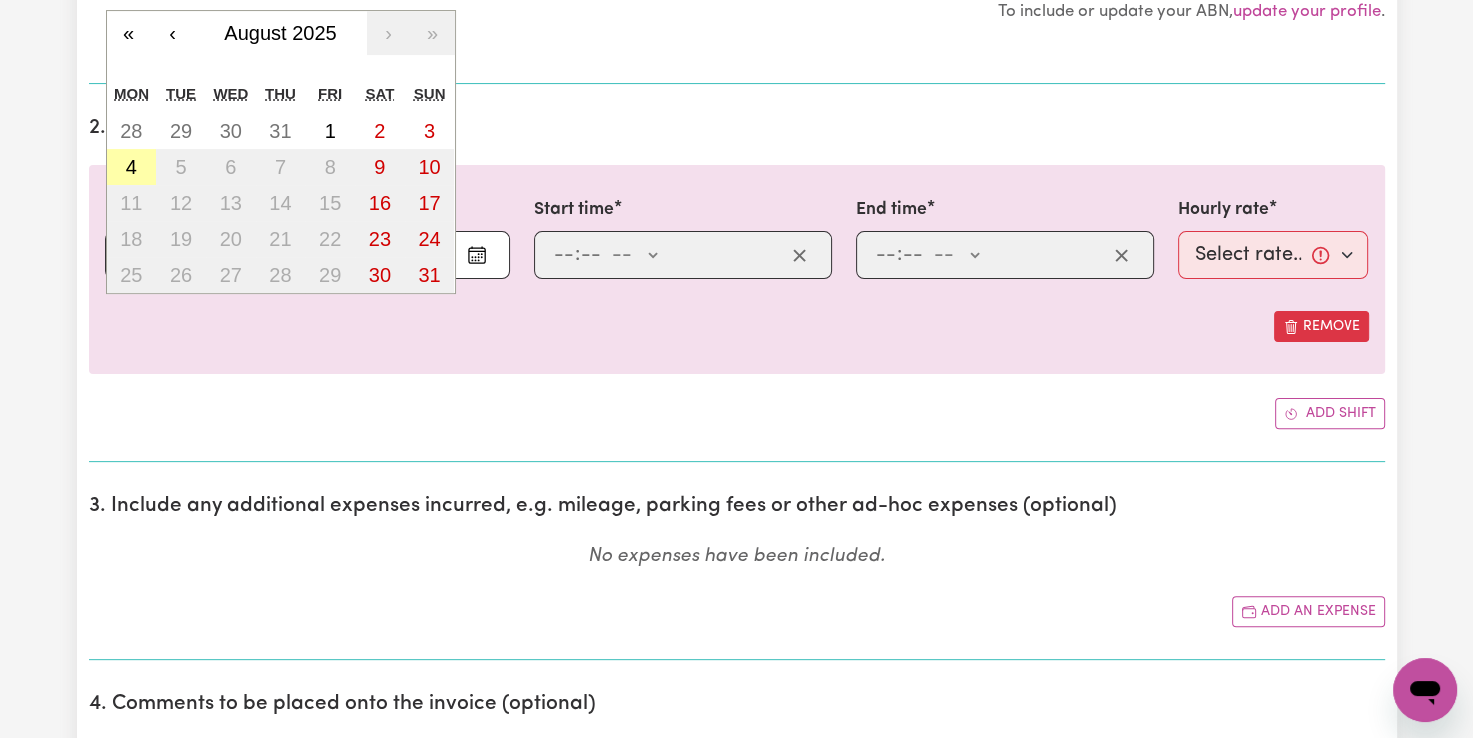 click on "4" at bounding box center (131, 167) 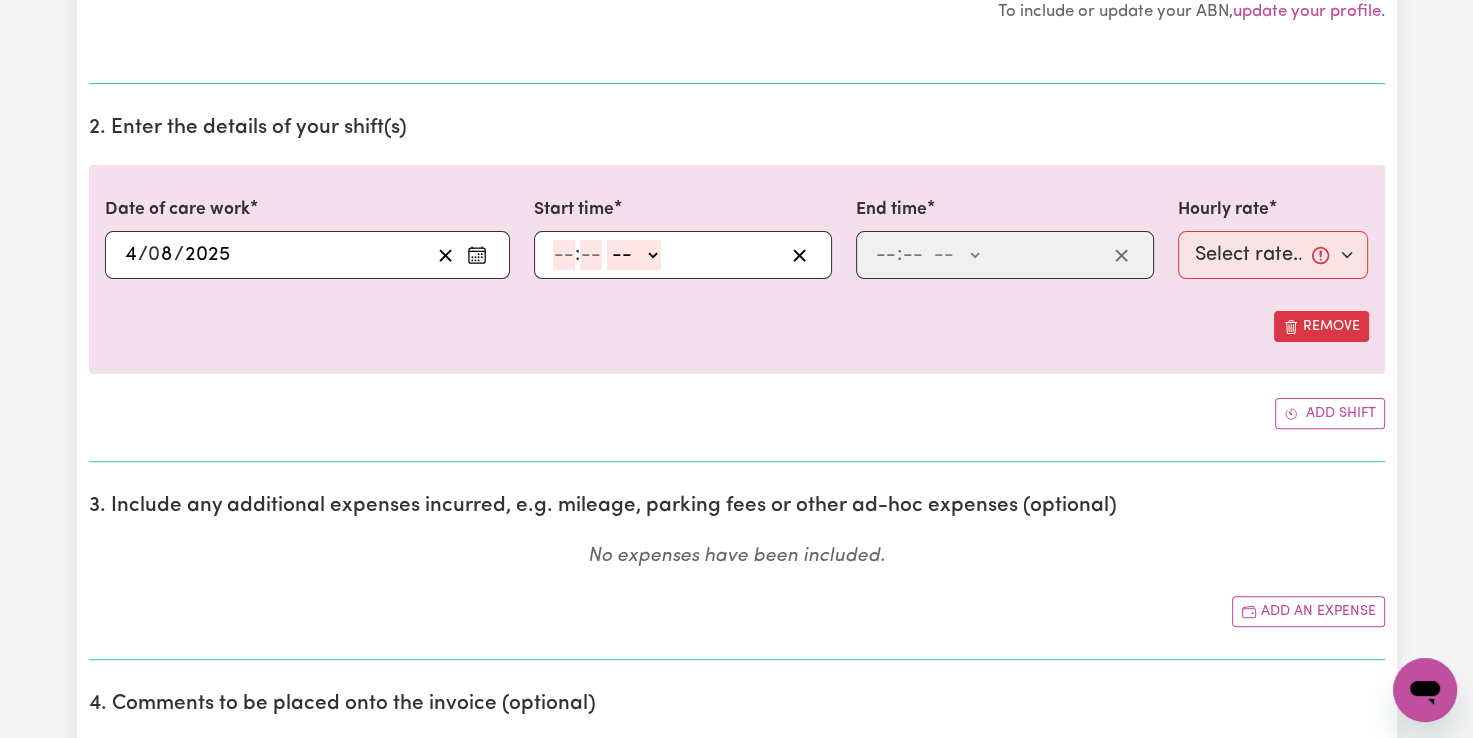 click 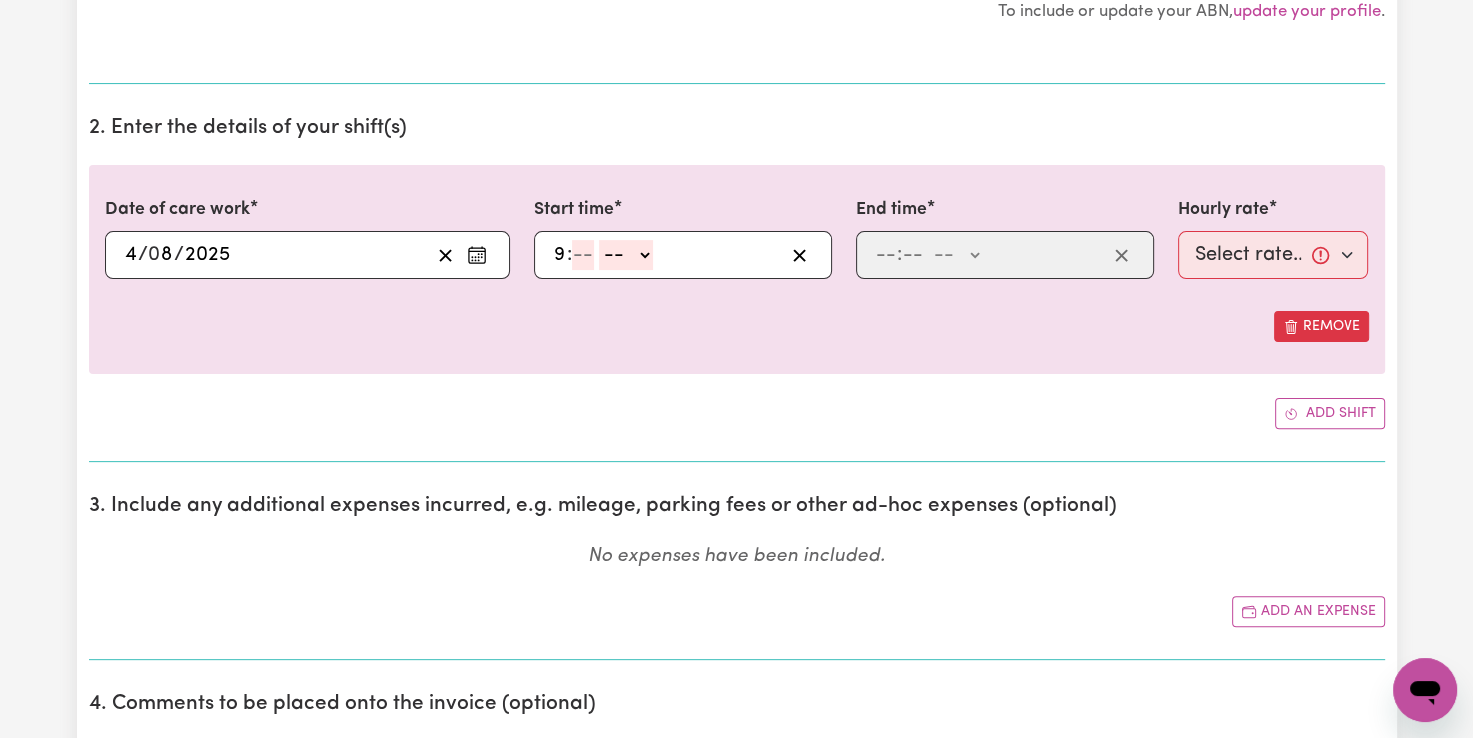 type on "9" 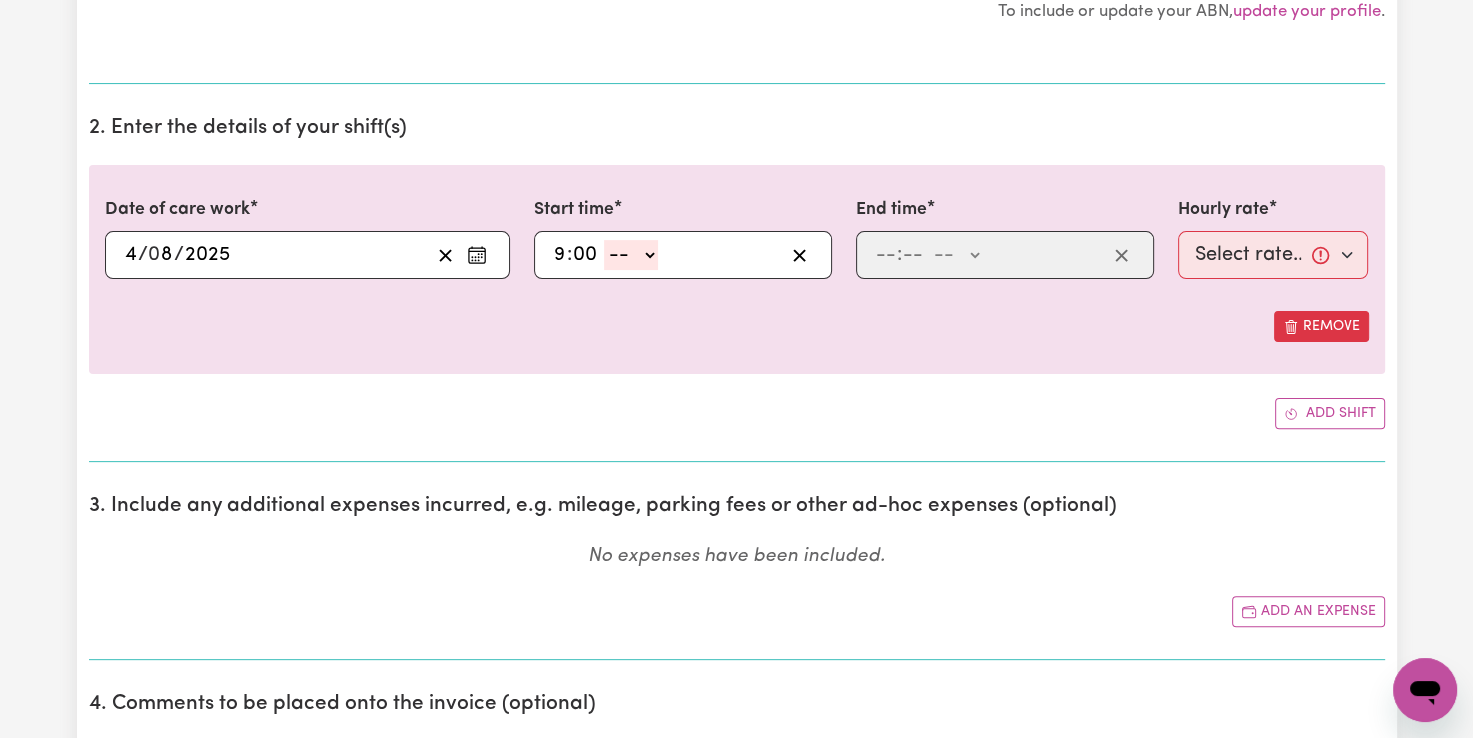 type on "00" 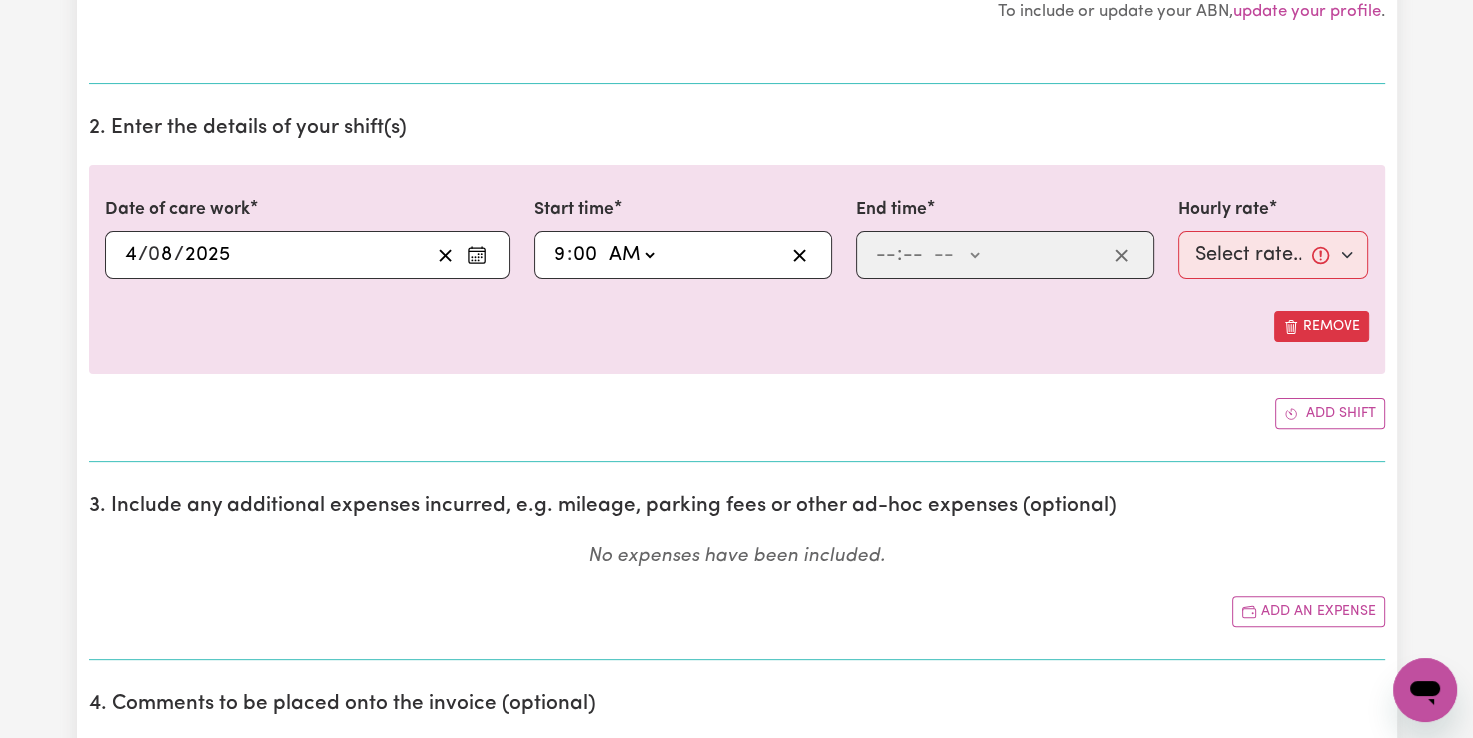 click on "-- AM PM" 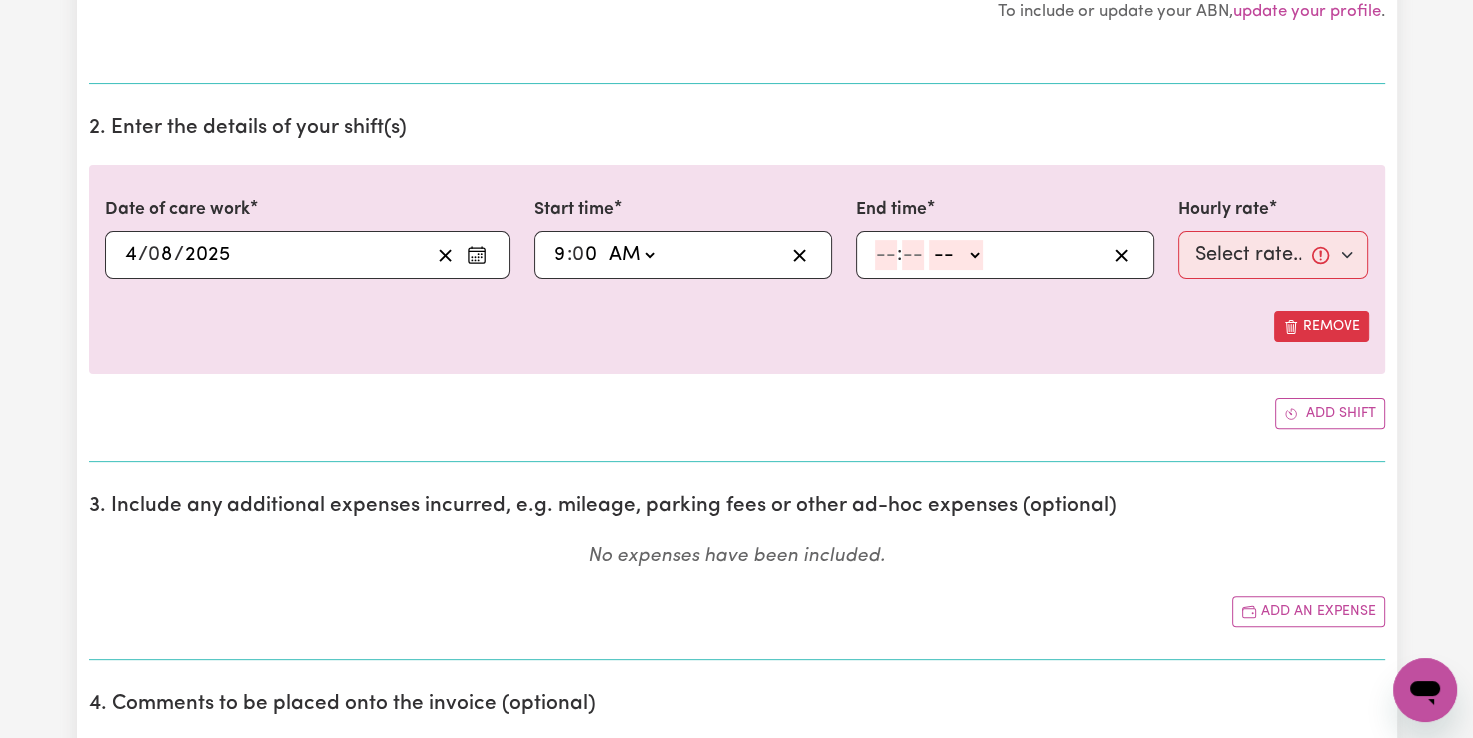 click 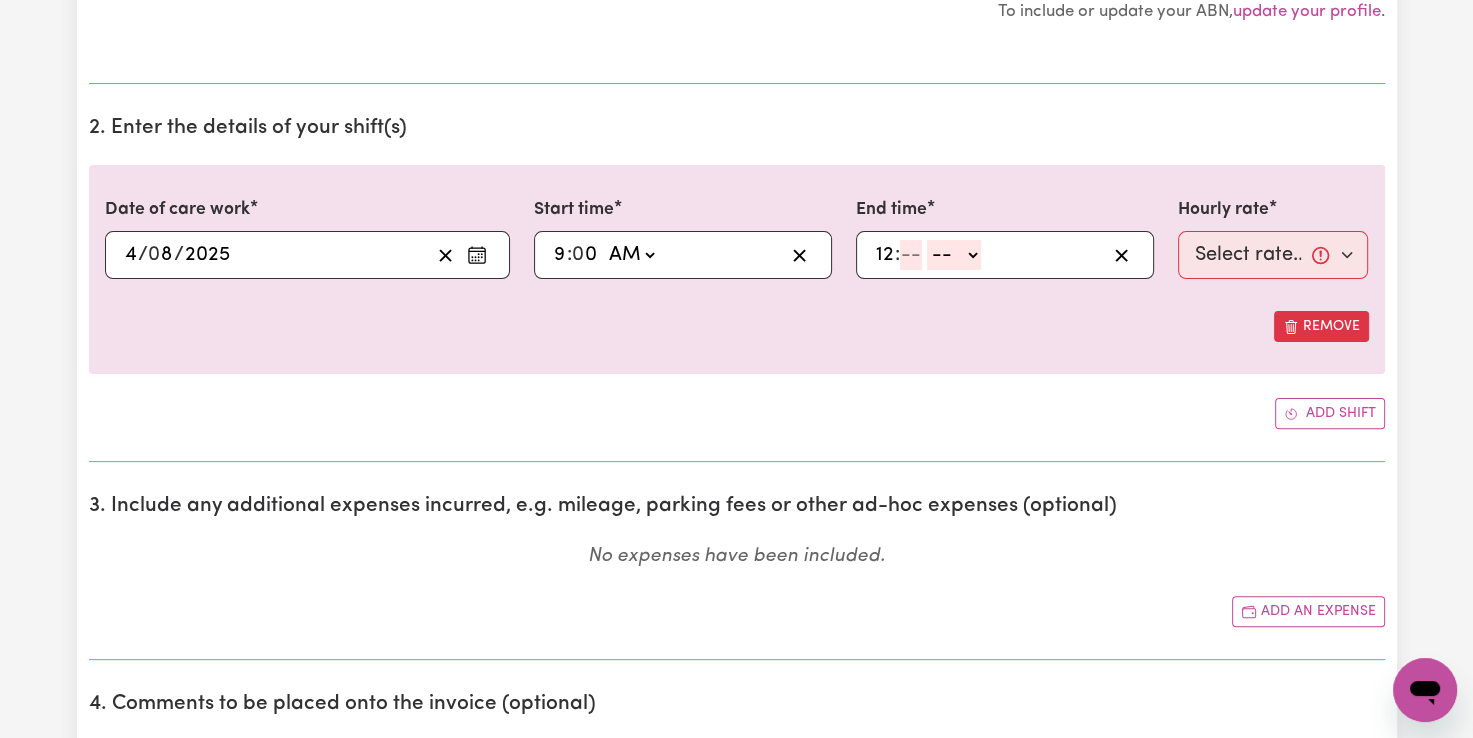 type on "12" 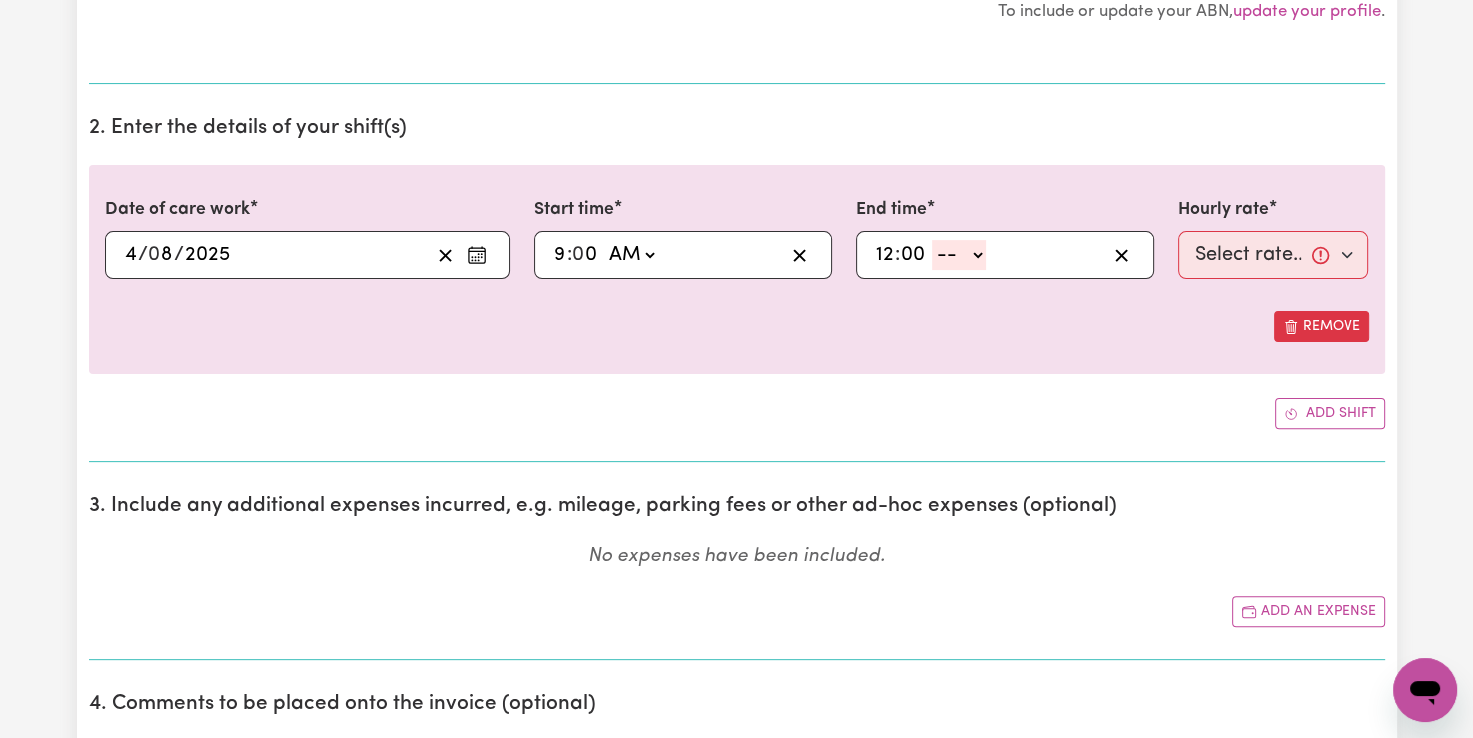 type on "00" 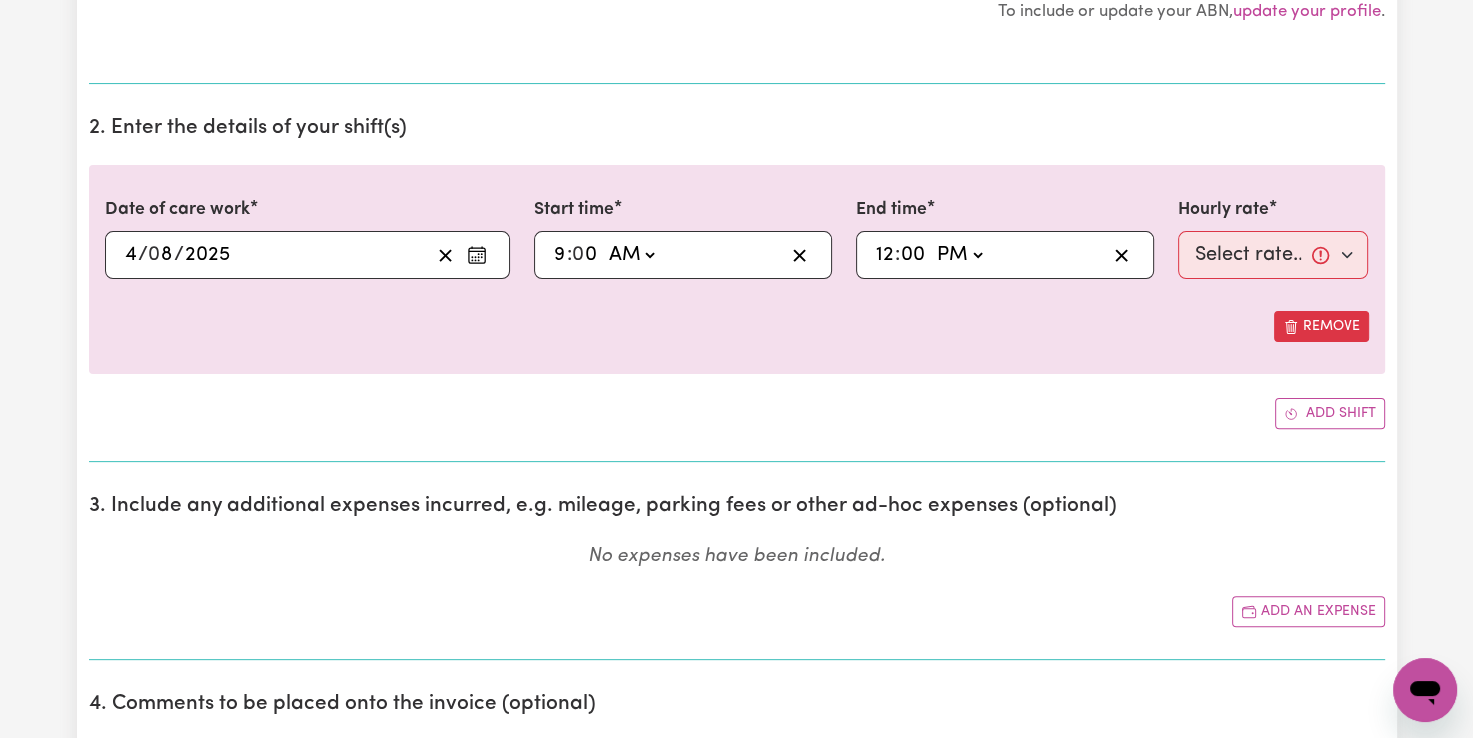 click on "-- AM PM" 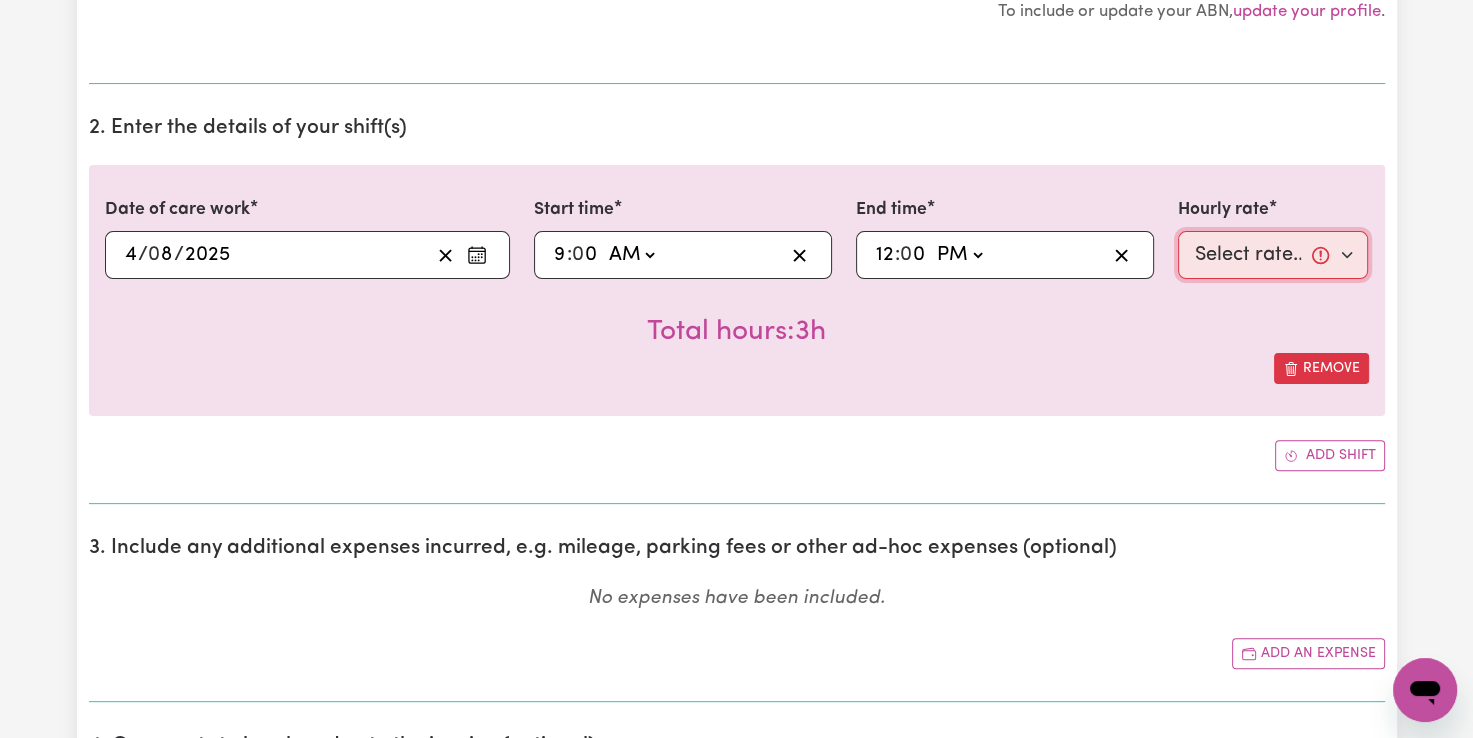 click on "Select rate... $82.49 (Weekday)" at bounding box center [1273, 255] 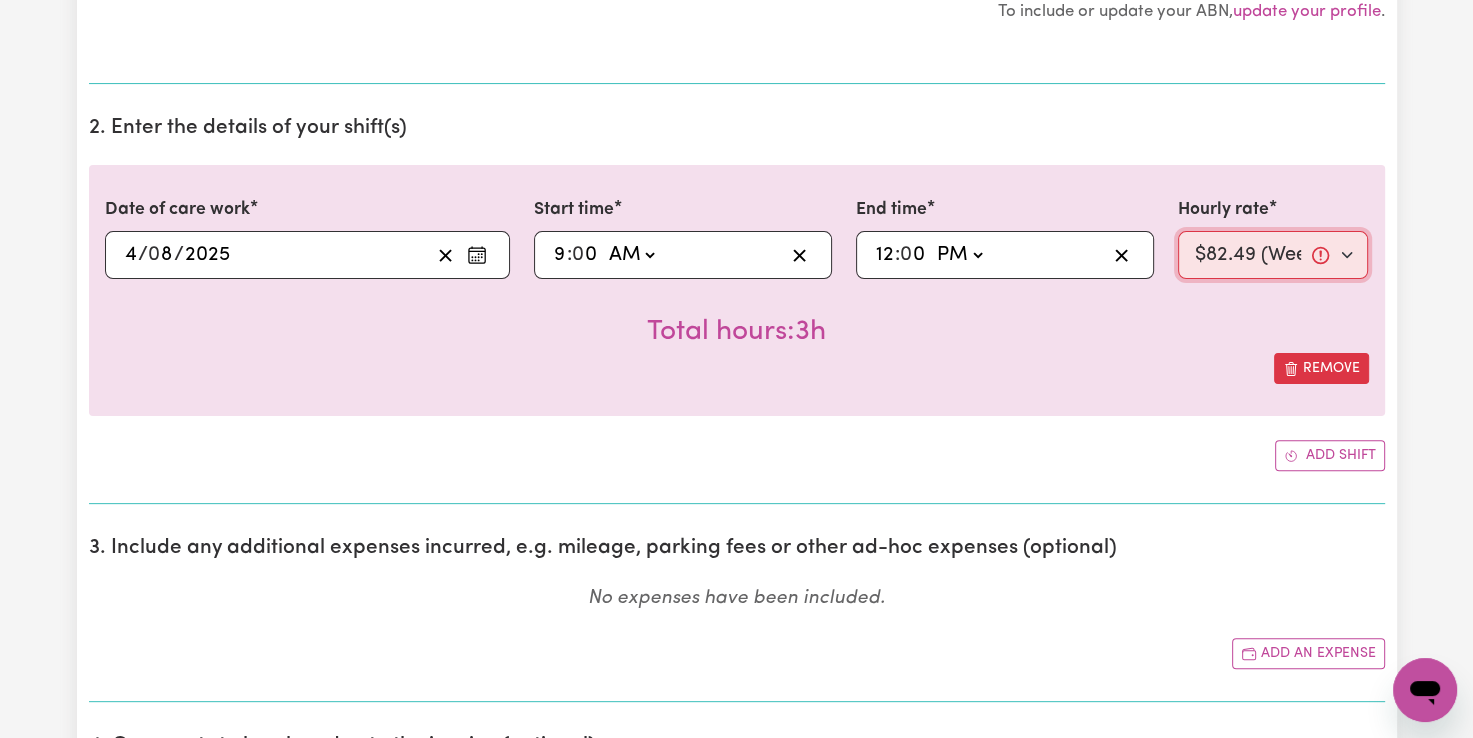 click on "Select rate... $82.49 (Weekday)" at bounding box center (1273, 255) 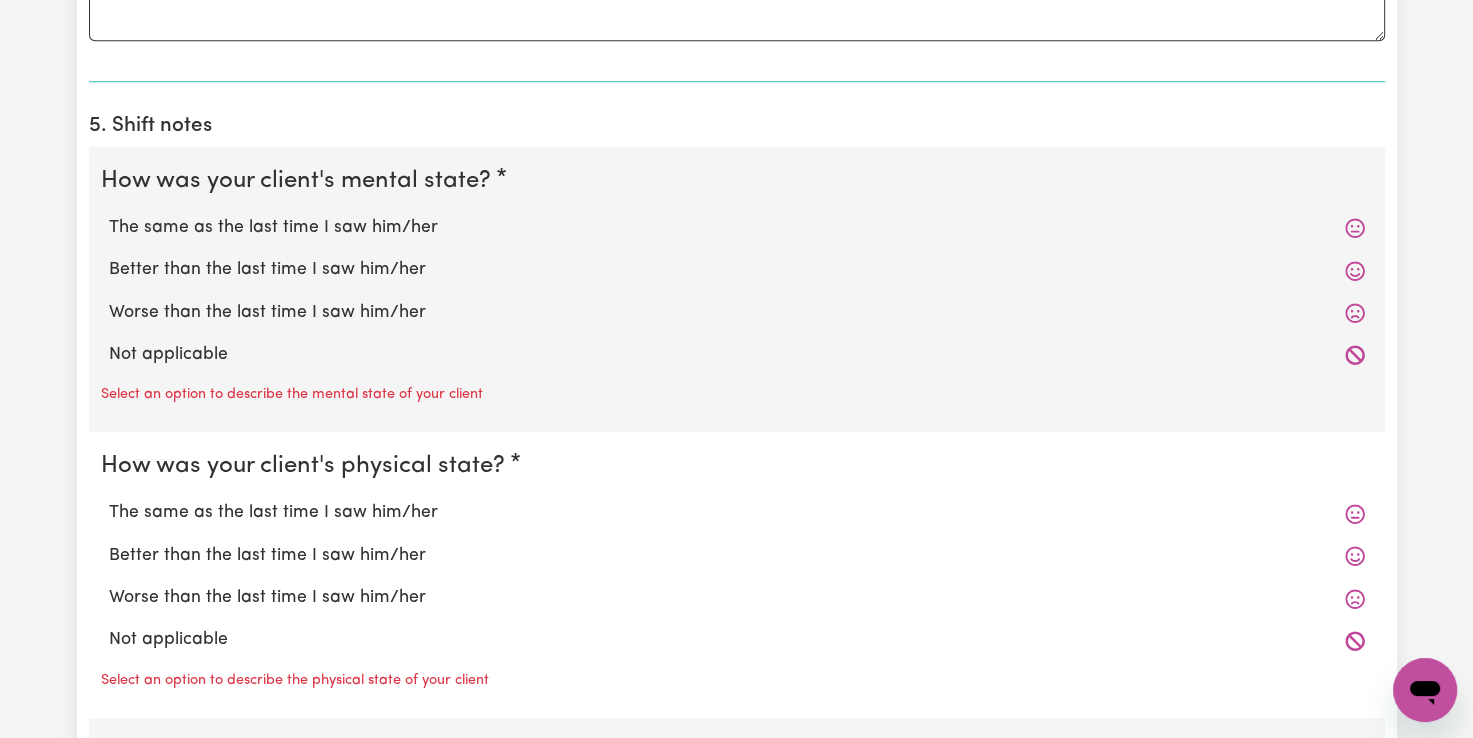 scroll, scrollTop: 1600, scrollLeft: 0, axis: vertical 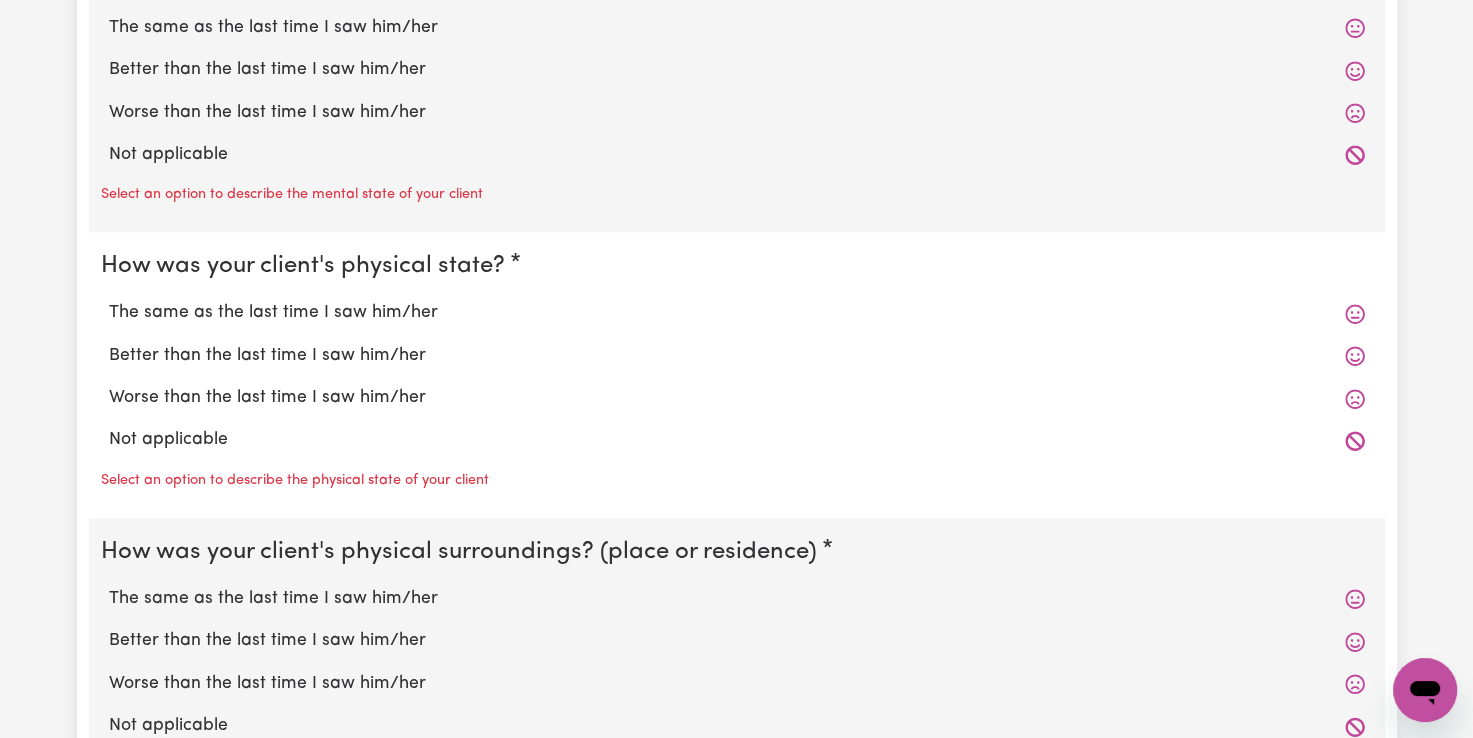 click on "The same as the last time I saw him/her" at bounding box center [737, 28] 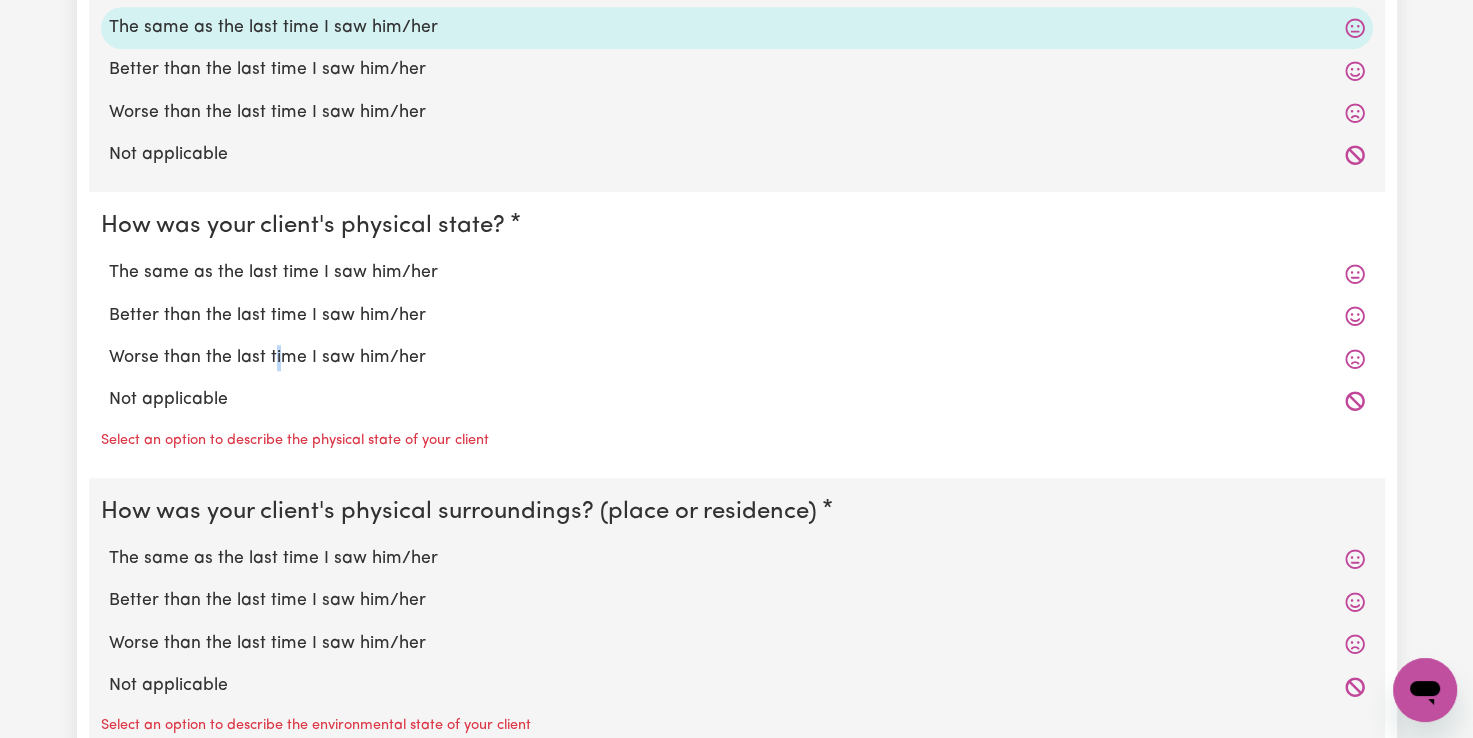 click on "Worse than the last time I saw him/her" at bounding box center [737, 358] 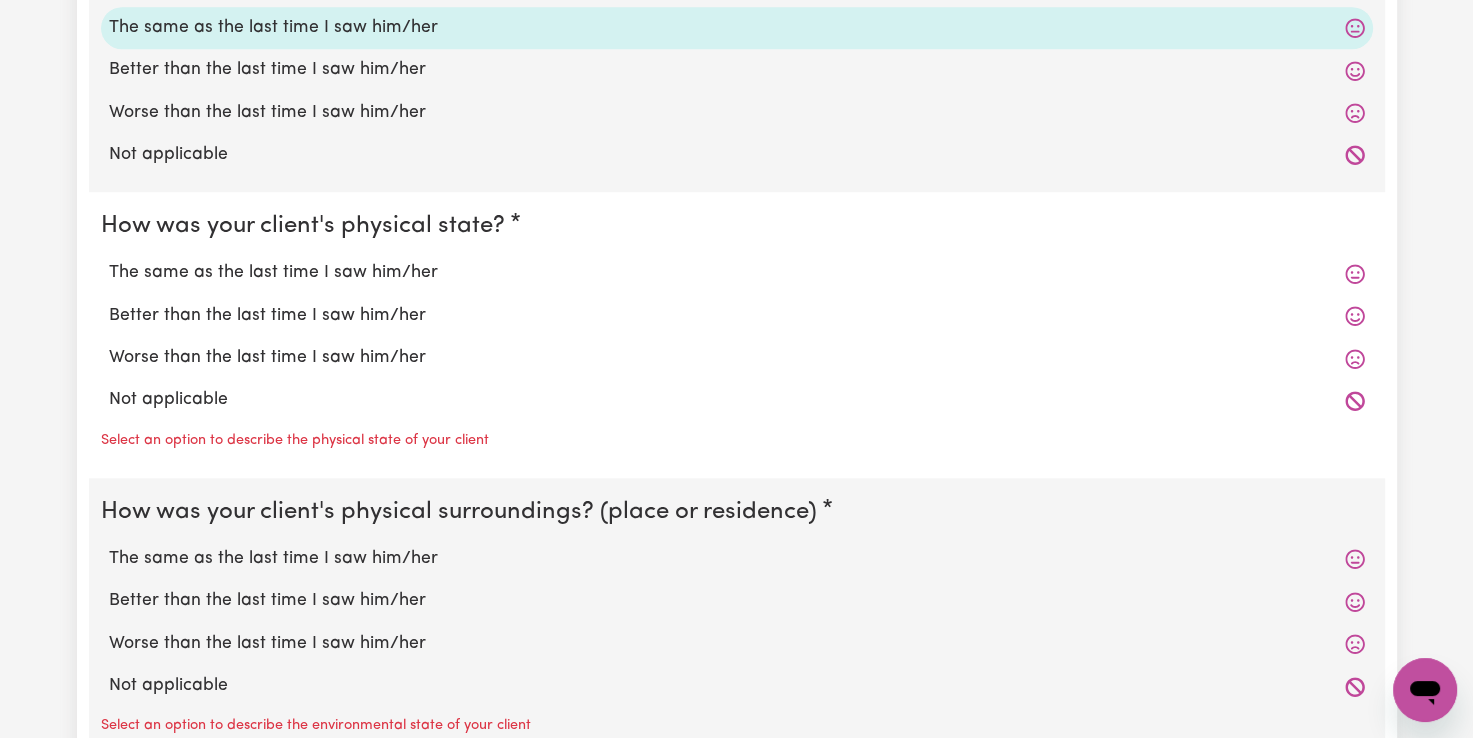 click on "Worse than the last time I saw him/her" at bounding box center [737, 358] 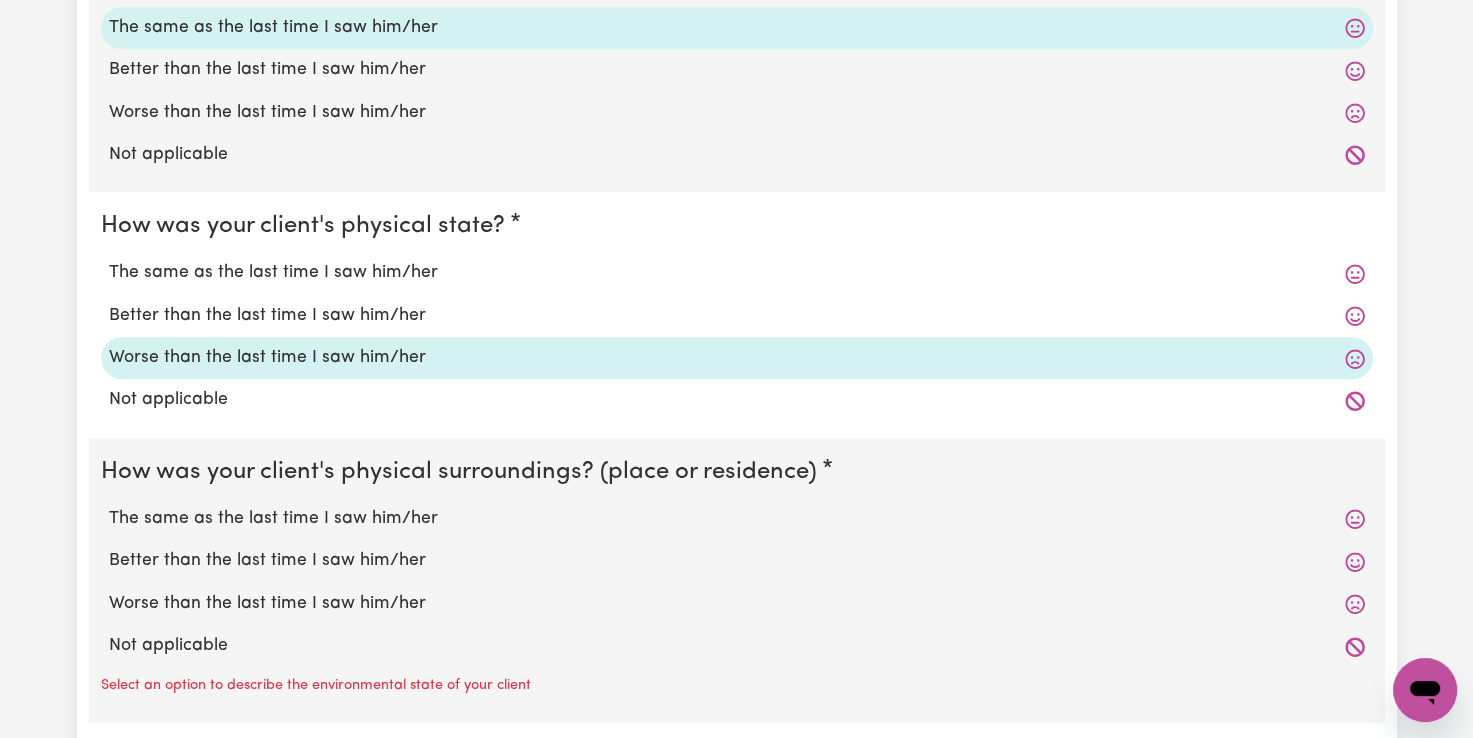 scroll, scrollTop: 1800, scrollLeft: 0, axis: vertical 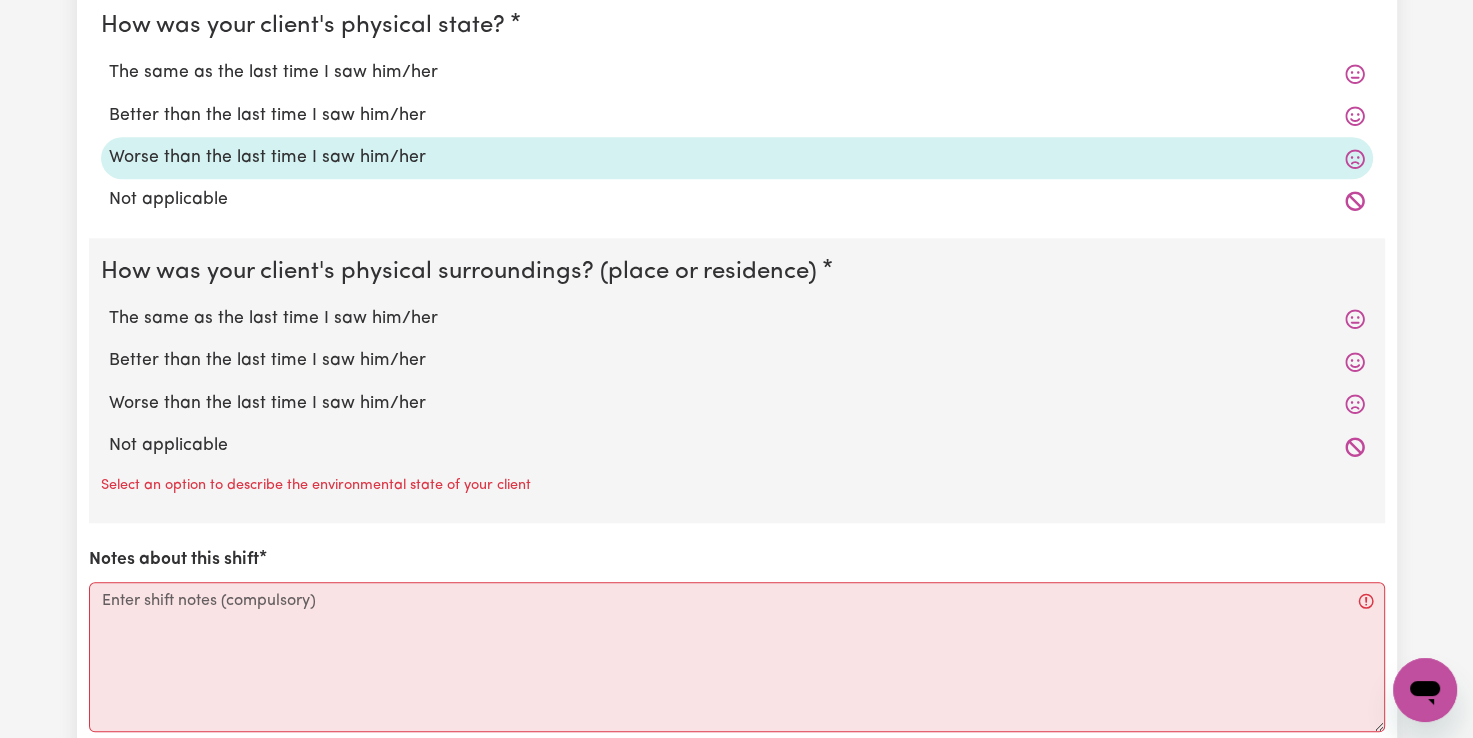 click on "The same as the last time I saw him/her" at bounding box center [737, 319] 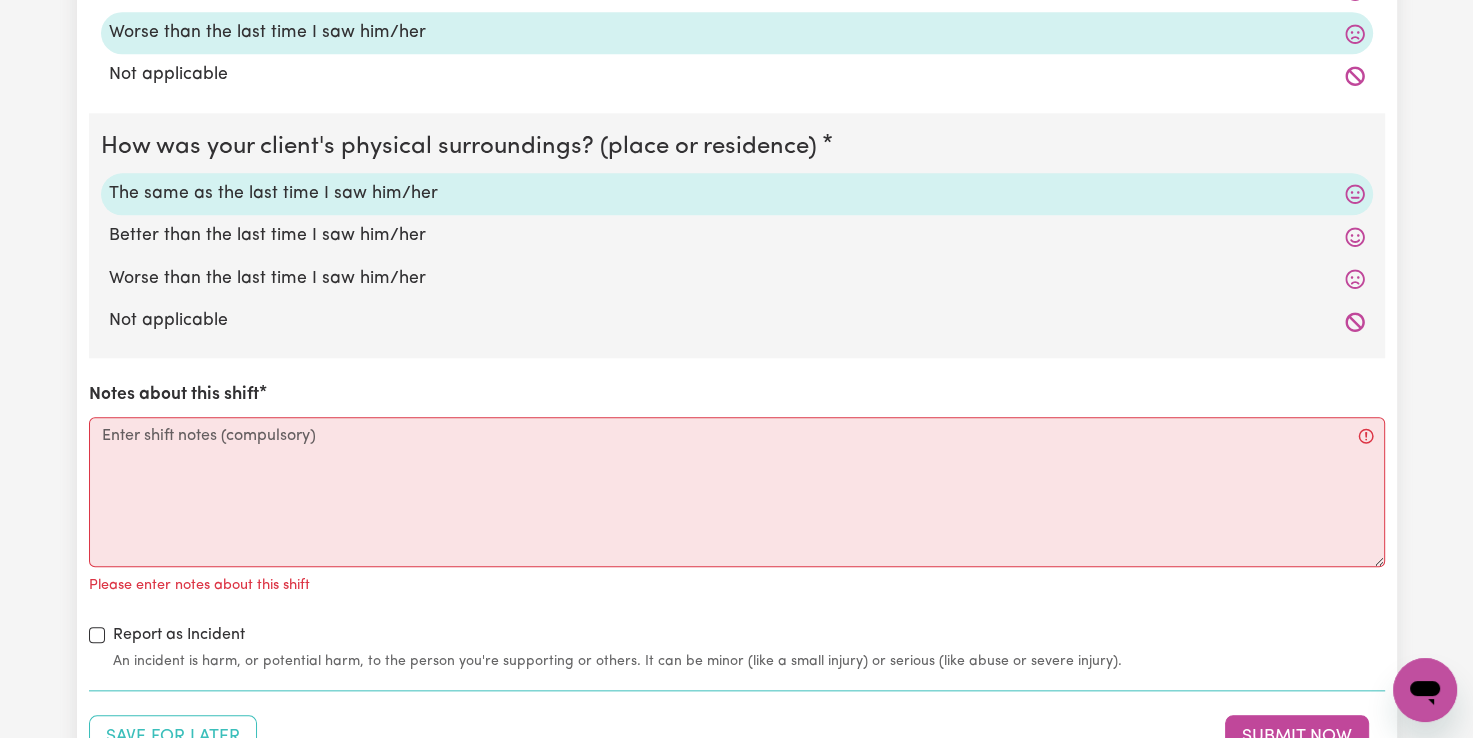 scroll, scrollTop: 2100, scrollLeft: 0, axis: vertical 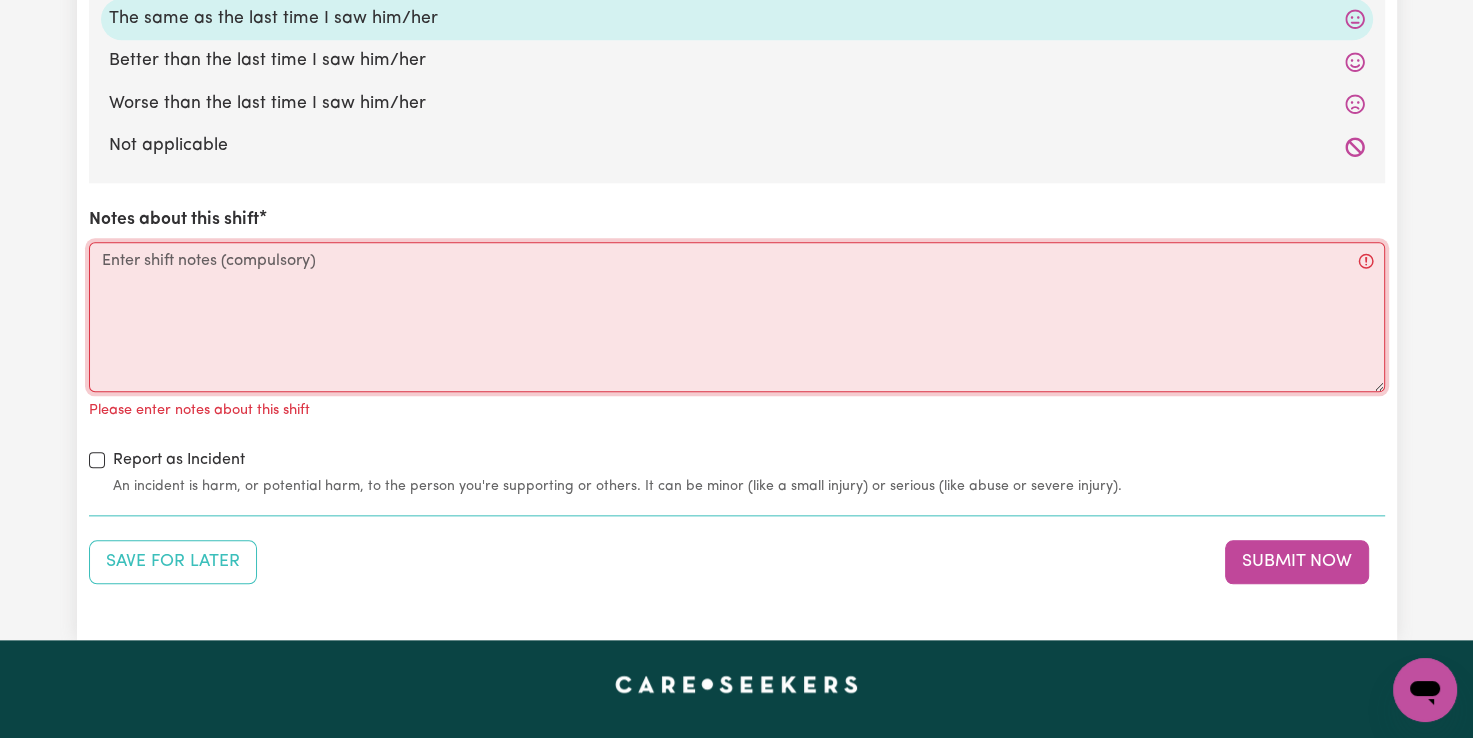 click on "Notes about this shift" at bounding box center [737, 317] 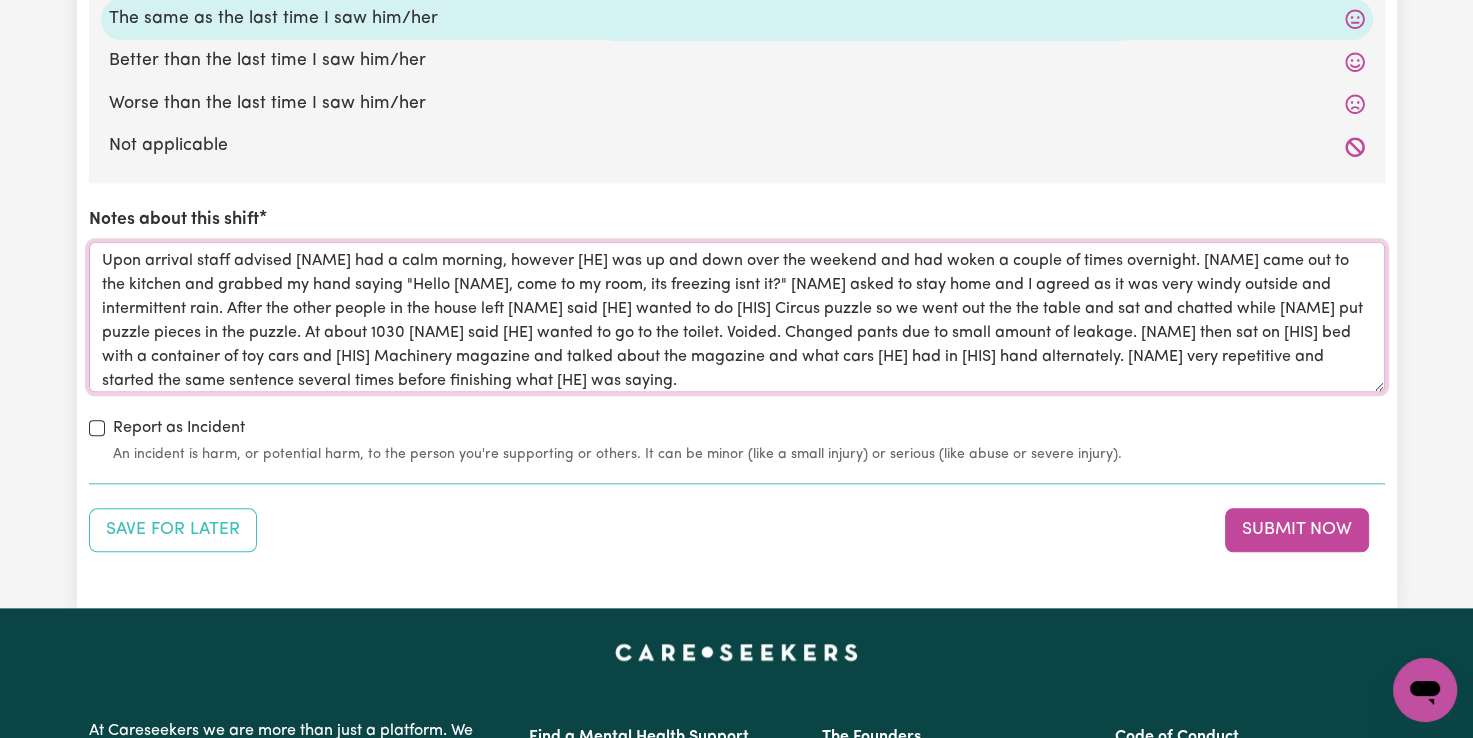 click on "Upon arrival staff advised [NAME] had a calm morning, however [HE] was up and down over the weekend and had woken a couple of times overnight. [NAME] came out to the kitchen and grabbed my hand saying "Hello [NAME], come to my room, its freezing isnt it?" [NAME] asked to stay home and I agreed as it was very windy outside and intermittent rain. After the other people in the house left [NAME] said [HE] wanted to do [HIS] Circus puzzle so we went out the the table and sat and chatted while [NAME] put puzzle pieces in the puzzle. At about 1030 [NAME] said [HE] wanted to go to the toilet. Voided. Changed pants due to small amount of leakage. [NAME] then sat on [HIS] bed with a container of toy cars and [HIS] Machinery magazine and talked about the magazine and what cars [HE] had in [HIS] hand alternately. [NAME] very repetitive and started the same sentence several times before finishing what [HE] was saying." at bounding box center (737, 317) 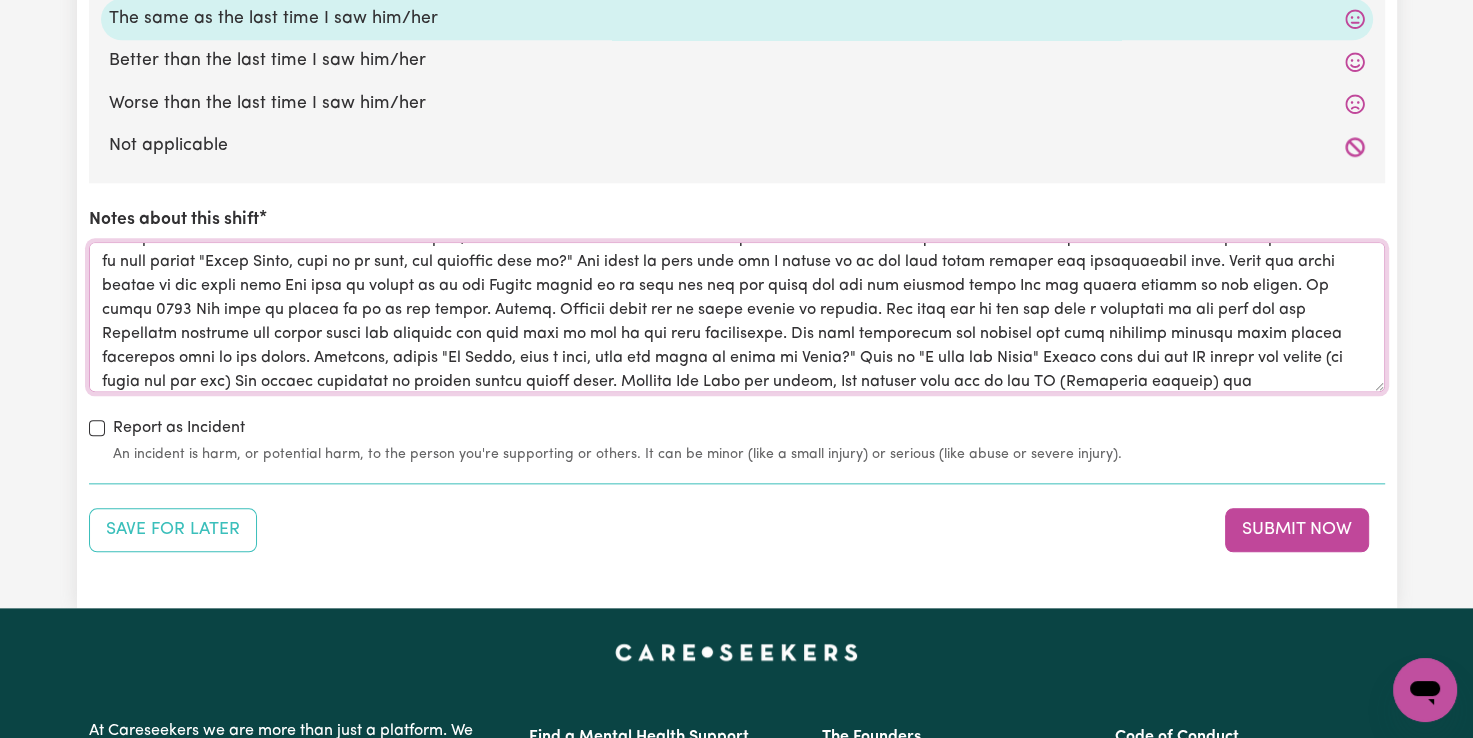 scroll, scrollTop: 47, scrollLeft: 0, axis: vertical 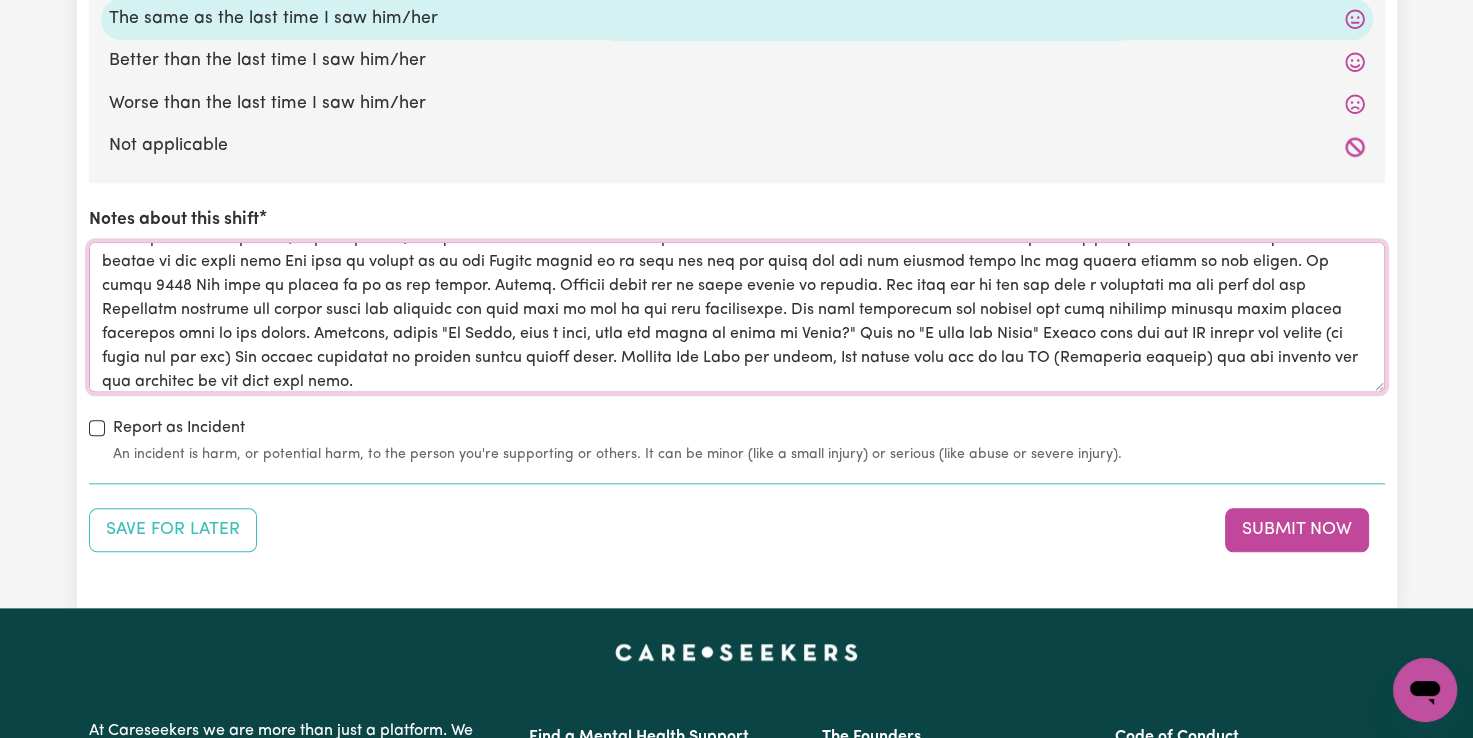 click on "Notes about this shift" at bounding box center [737, 317] 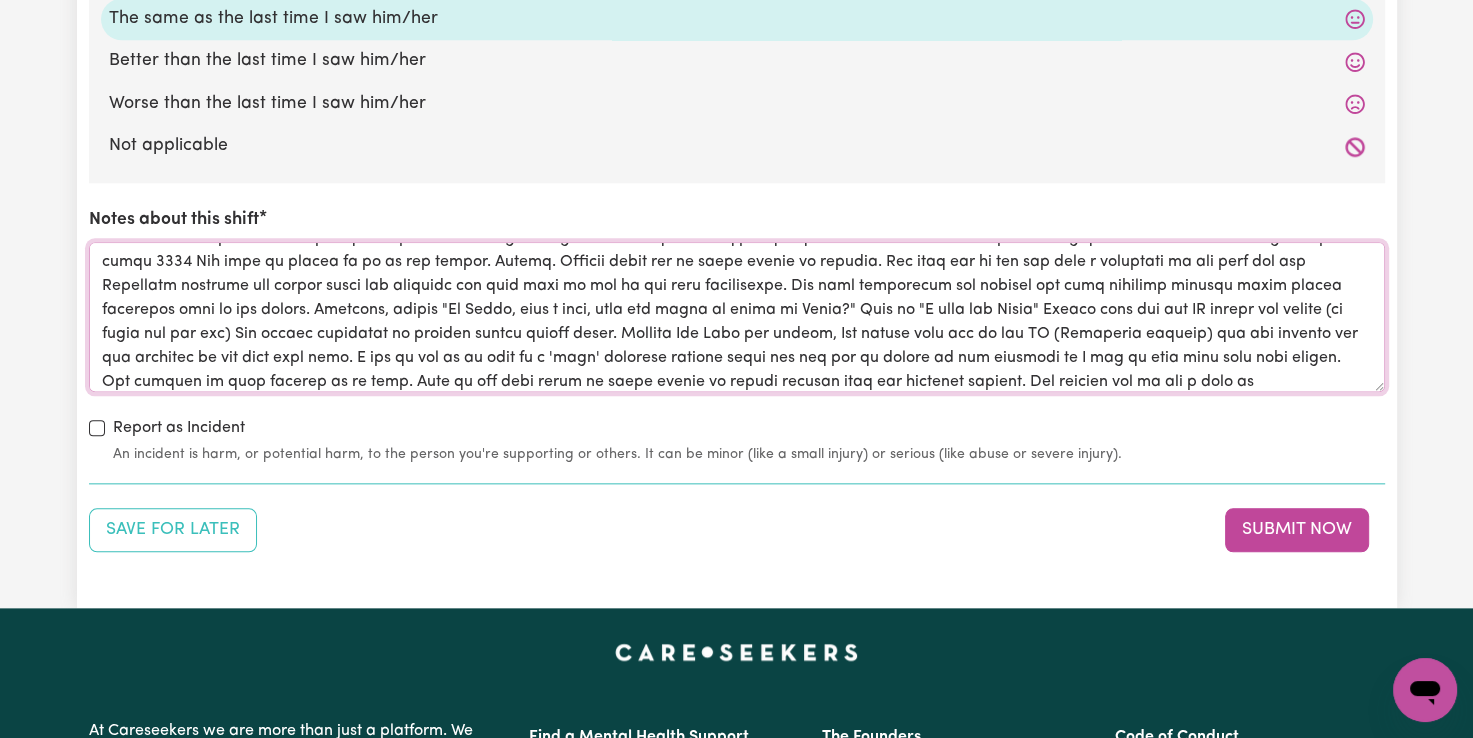 scroll, scrollTop: 95, scrollLeft: 0, axis: vertical 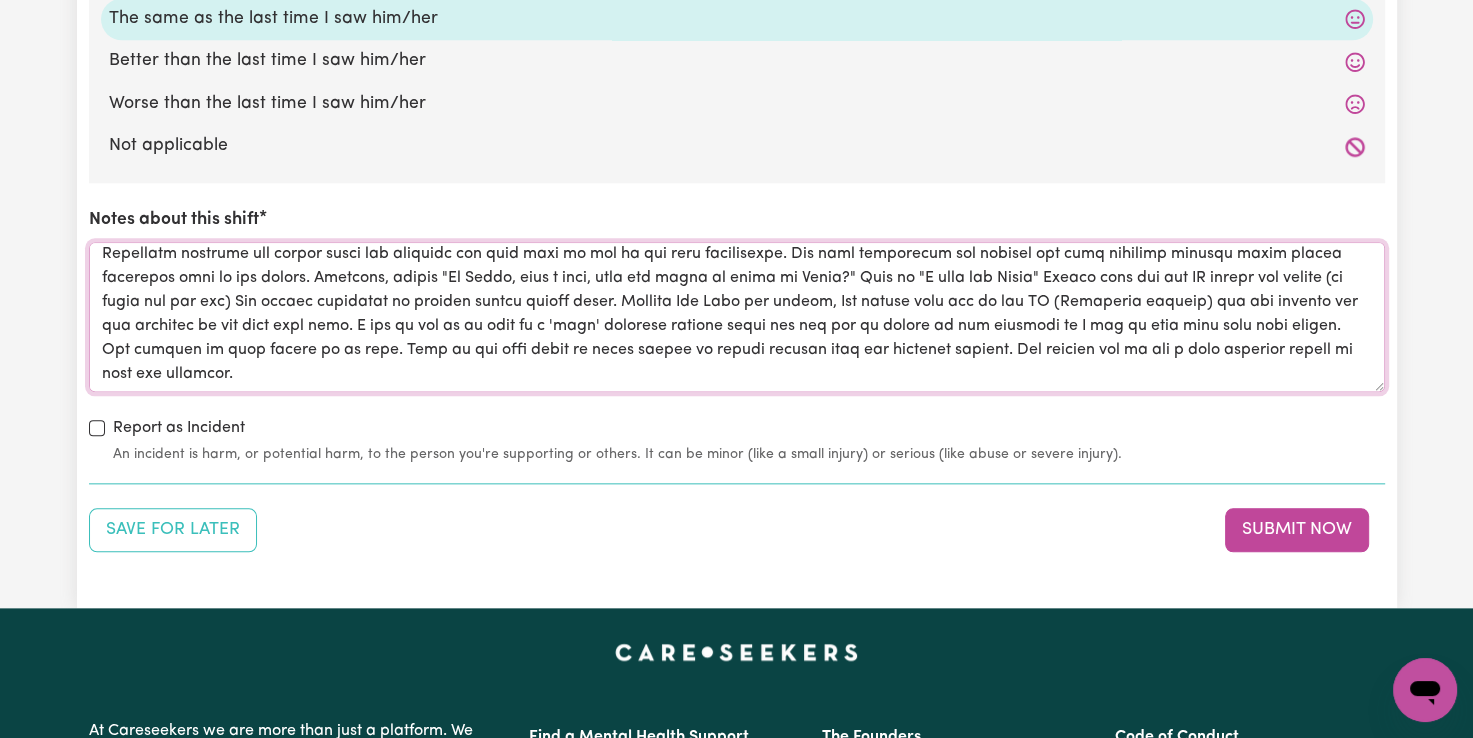 click on "Notes about this shift" at bounding box center [737, 317] 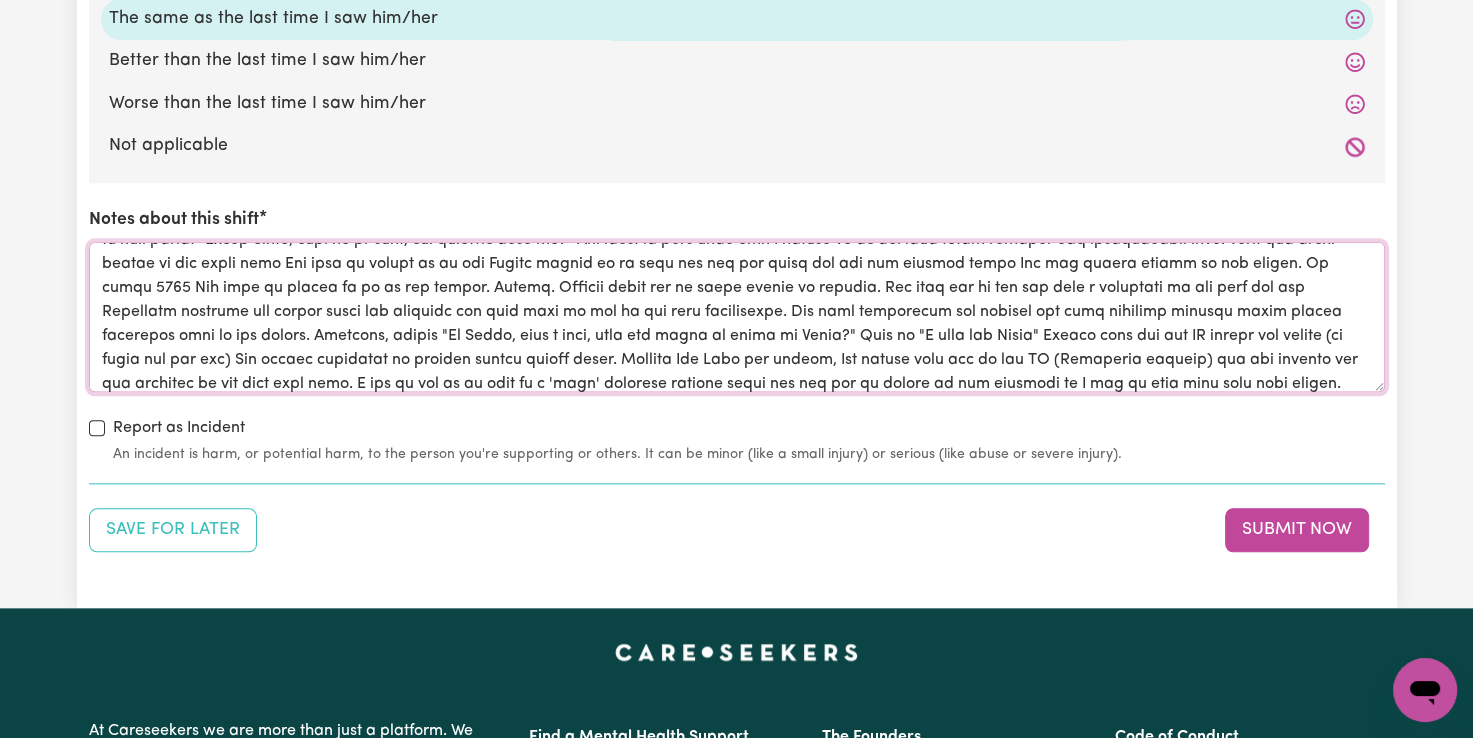scroll, scrollTop: 0, scrollLeft: 0, axis: both 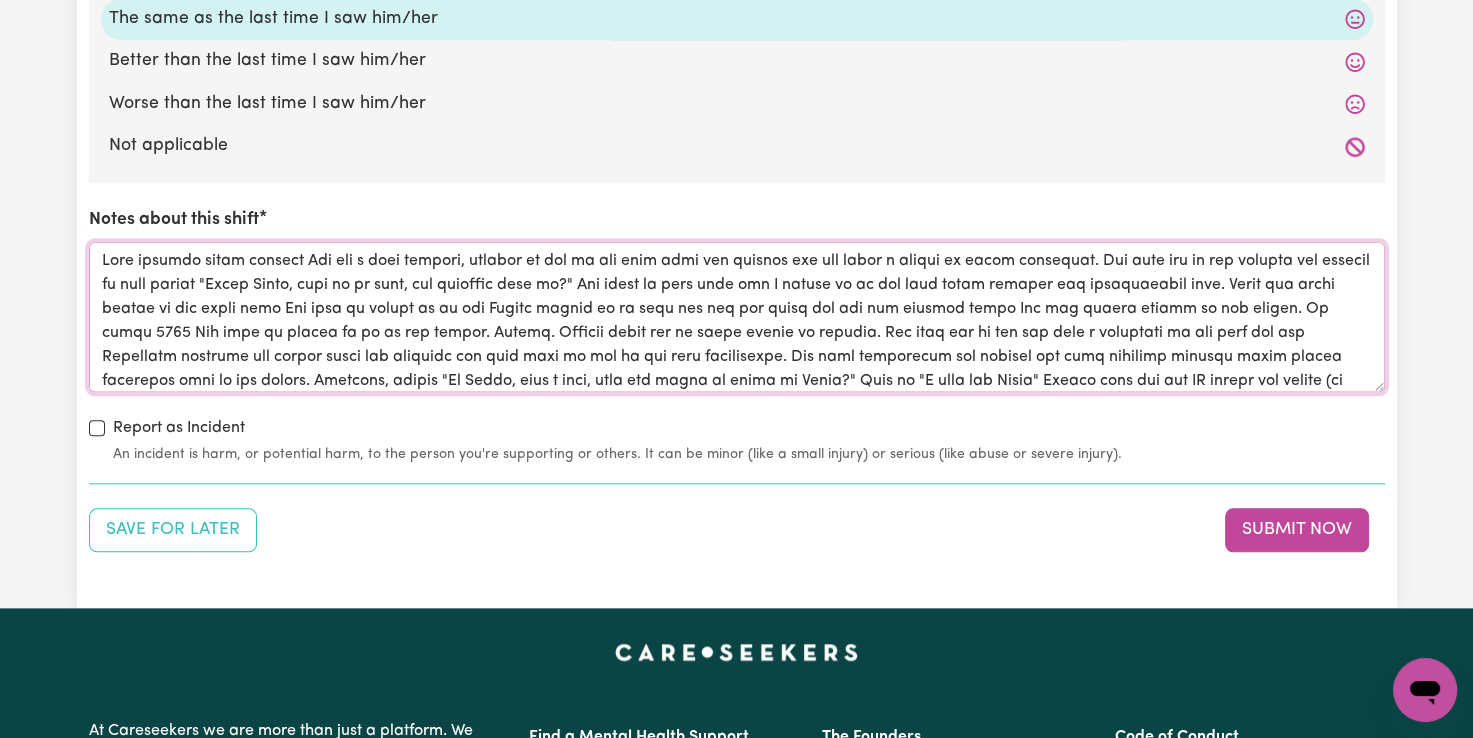 drag, startPoint x: 136, startPoint y: 301, endPoint x: 172, endPoint y: 315, distance: 38.626415 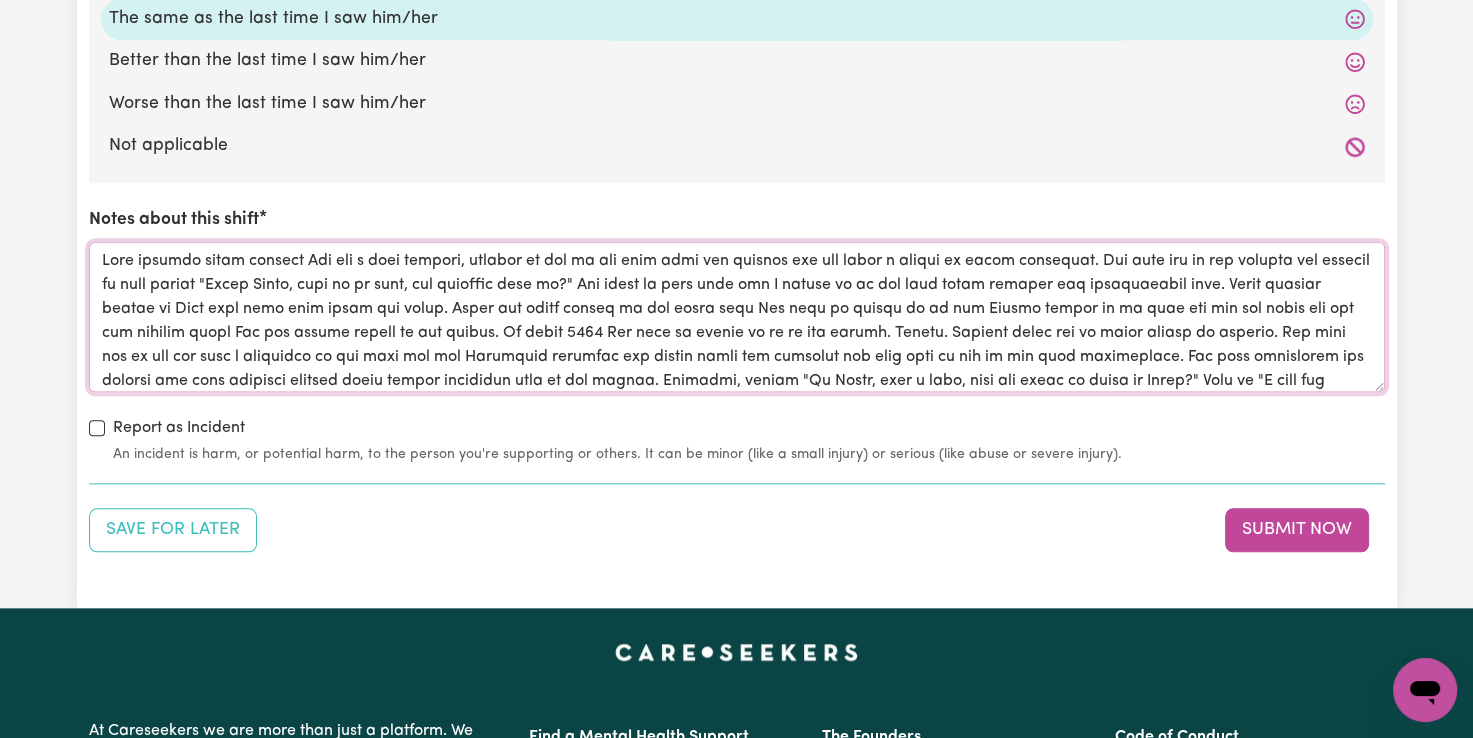 drag, startPoint x: 1326, startPoint y: 304, endPoint x: 1315, endPoint y: 304, distance: 11 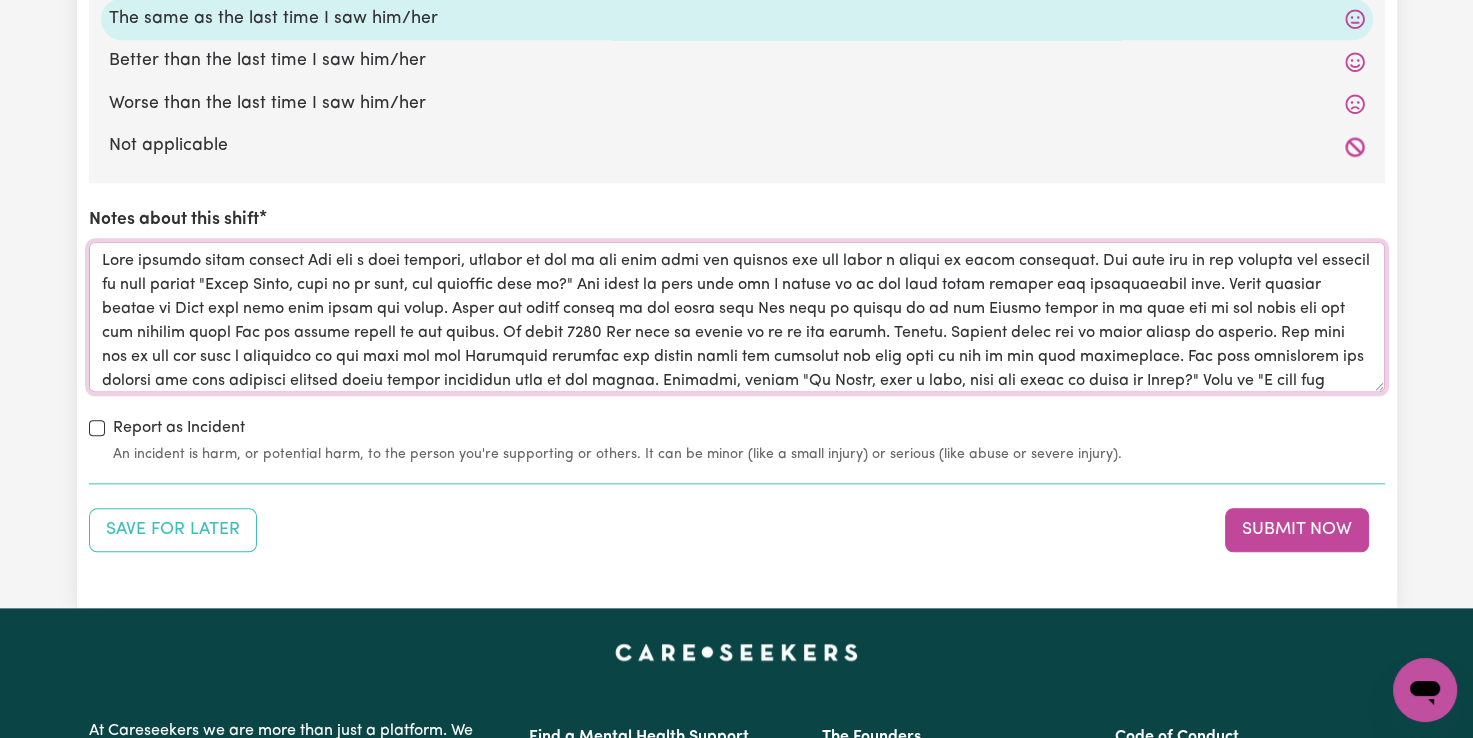 click on "Notes about this shift" at bounding box center (737, 317) 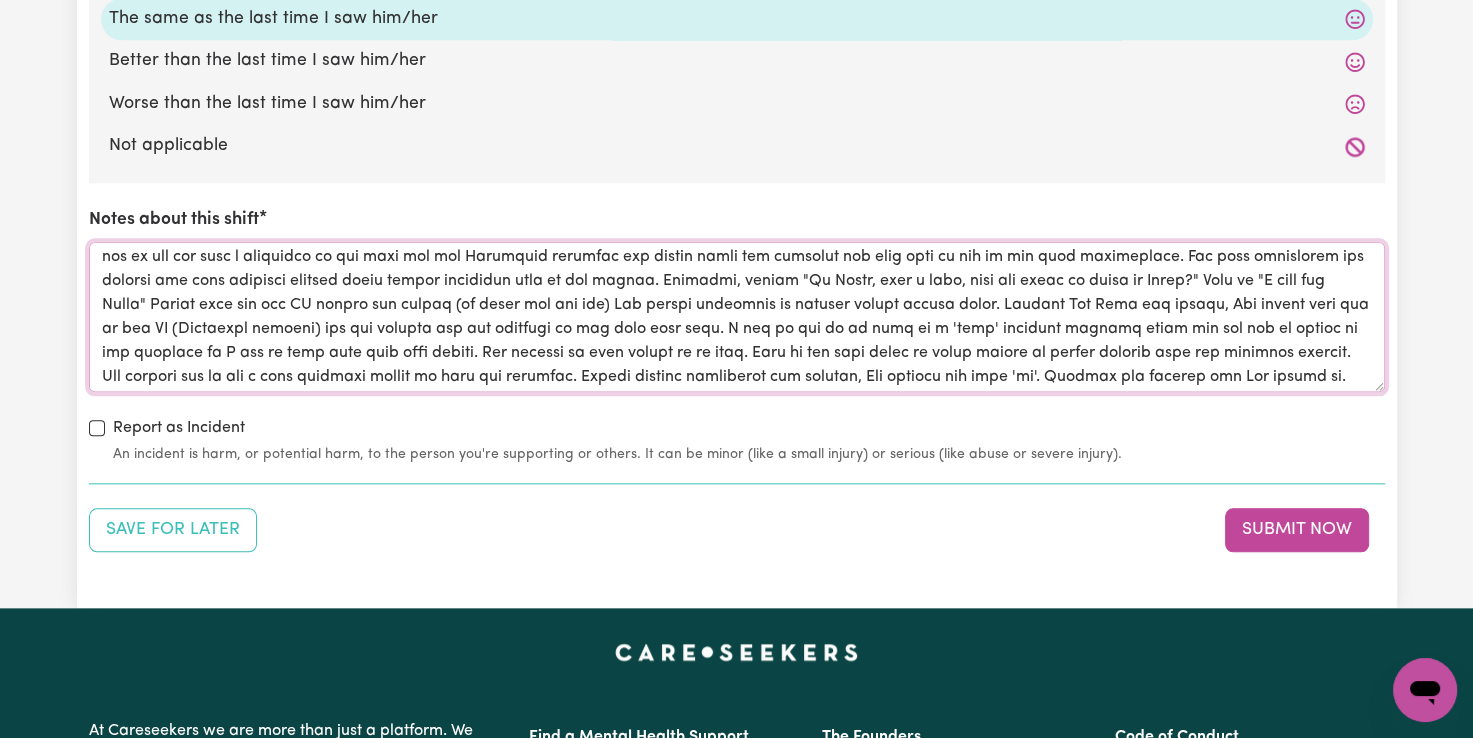 click on "Notes about this shift" at bounding box center [737, 317] 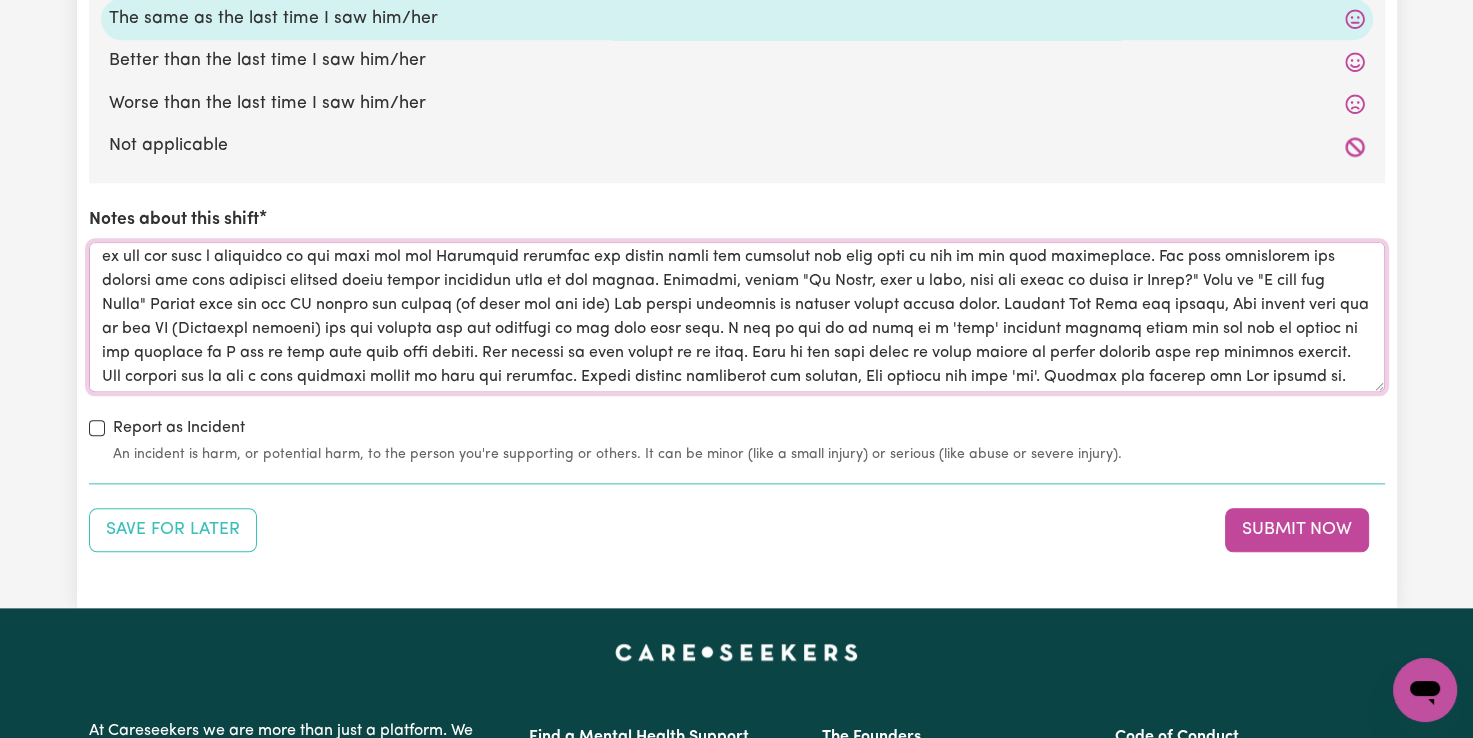 scroll, scrollTop: 127, scrollLeft: 0, axis: vertical 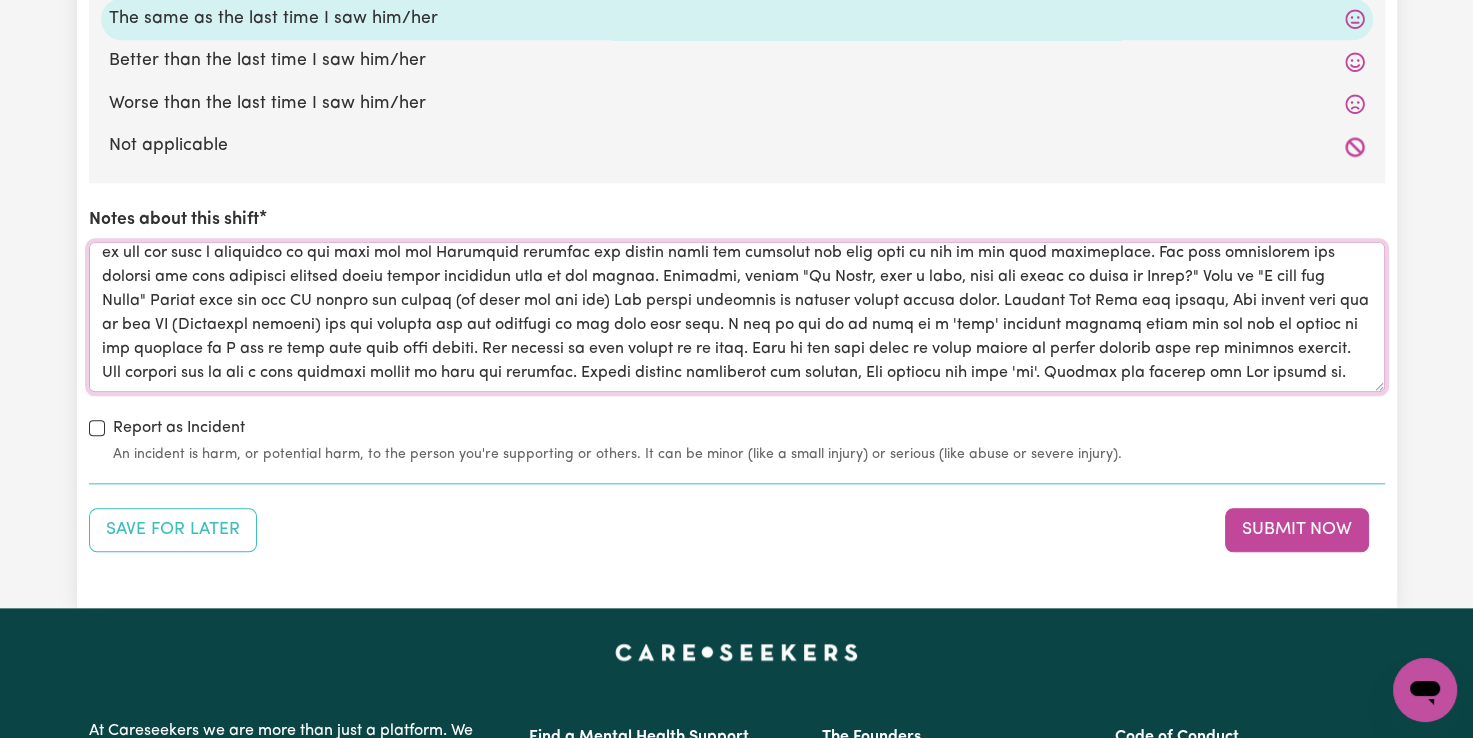 click on "Notes about this shift" at bounding box center [737, 317] 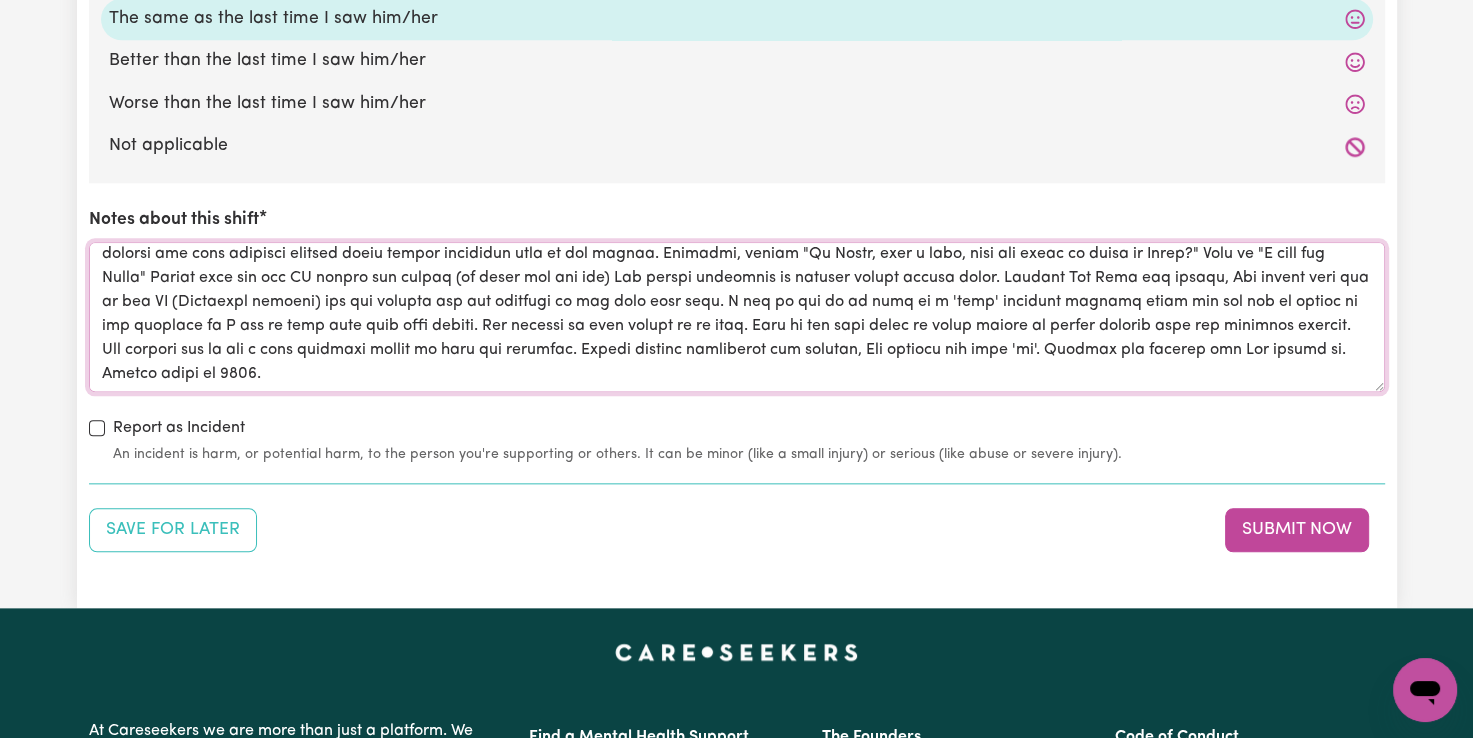 click on "Notes about this shift" at bounding box center [737, 317] 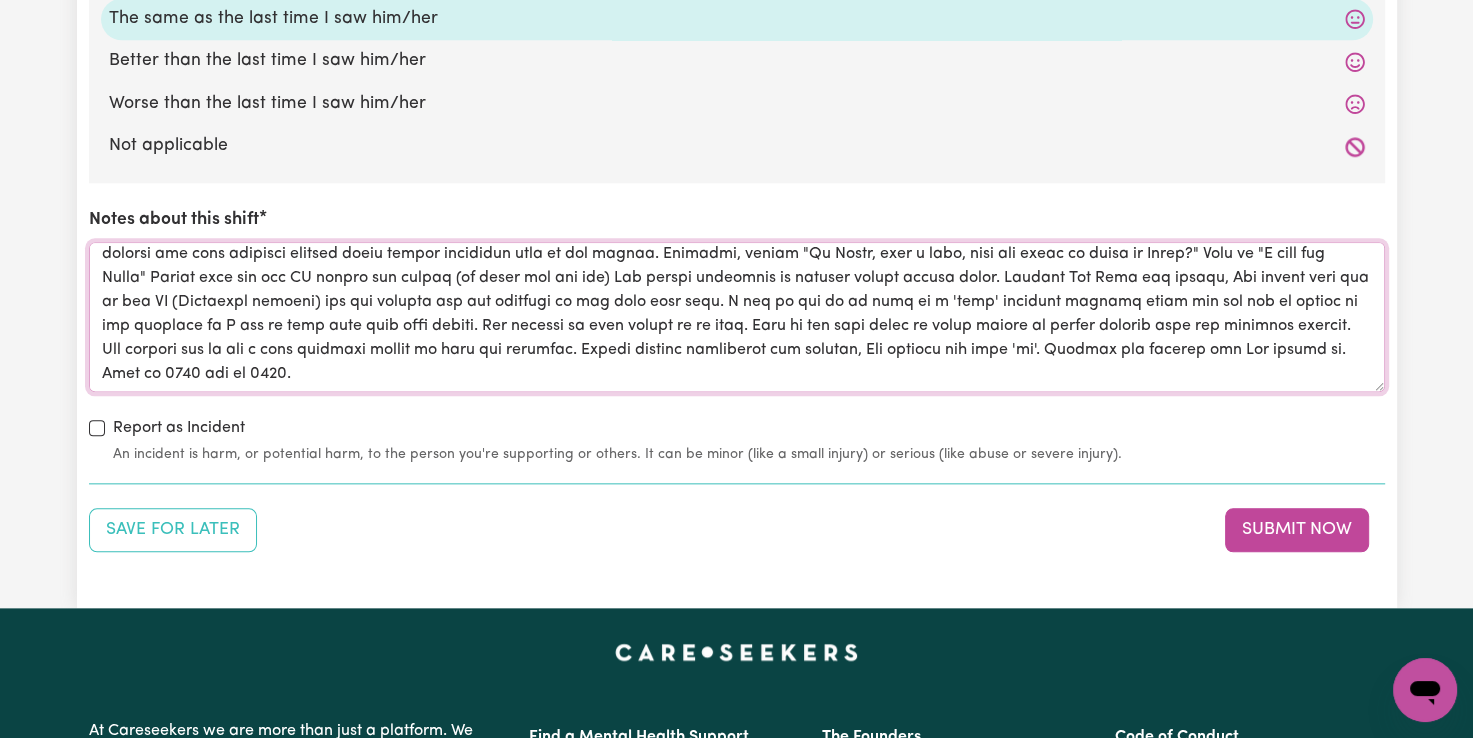 click on "Notes about this shift" at bounding box center (737, 317) 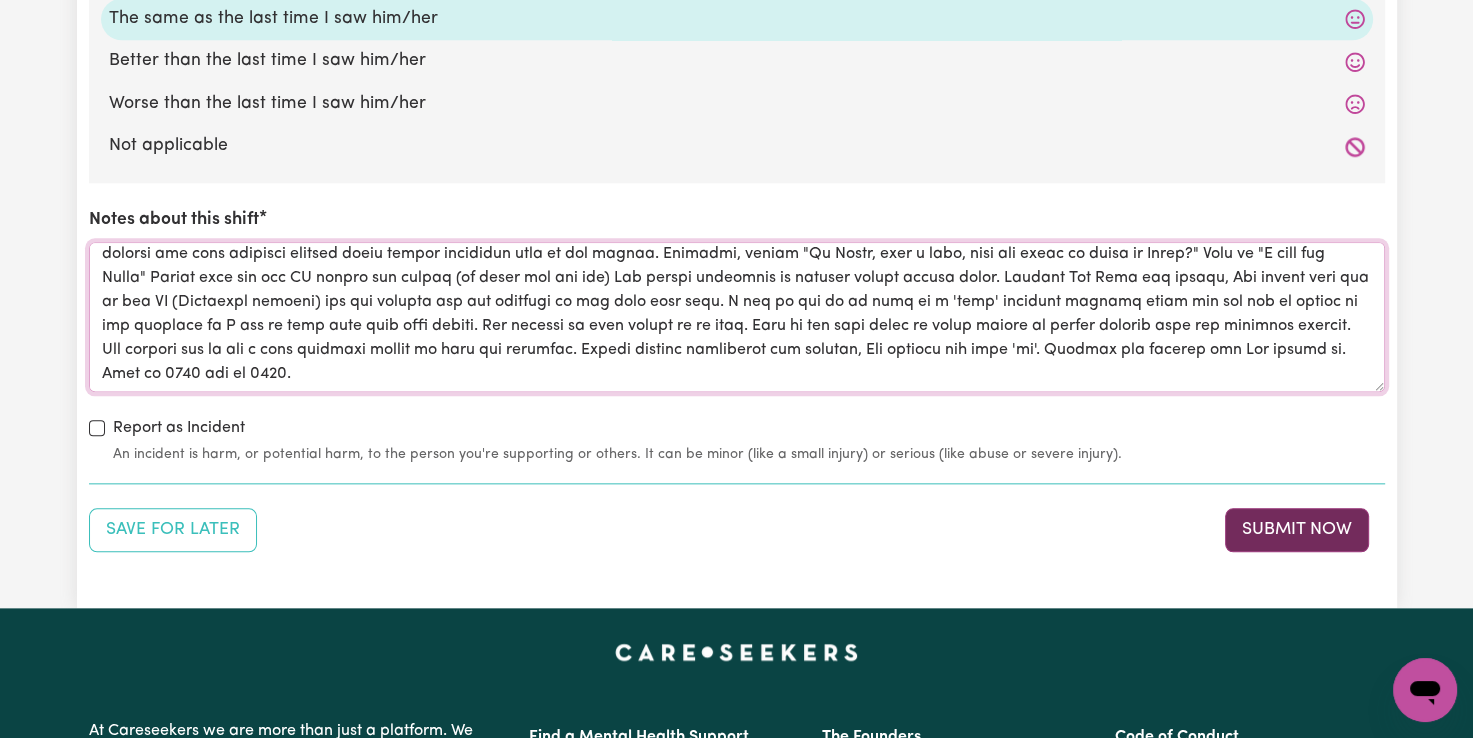 type on "Upon arrival staff advised [NAME] had a calm morning, however he was up and down over the weekend and had woken a couple of times overnight. [NAME] came out to the kitchen and grabbed my hand saying "Hello [NAME], come to my room, its freezing isnt it?" [NAME] asked to stay home and I agreed as it was very windy outside and intermittent rain. Noted several grazes on [NAME]s face with some fresh red areas. After the other people in the house left [NAME] said he wanted to do his Circus puzzle so we went out to the table and sat and chatted while [NAME] put puzzle pieces in the puzzle. At about 1030 [NAME] said he wanted to go to the toilet. Voided. Changed pants due to small amount of leakage. [NAME] then sat on his bed with a container of toy cars and his Machinery magazine and talked about the magazine and what cars he had in his hand alternately. [NAME] very repetitive and started the same sentence several times before finishing what he was saying. Laughing, saying "Oh [NAME], what a mess, what you gonna do about it [NAME]?" Lots of "..." 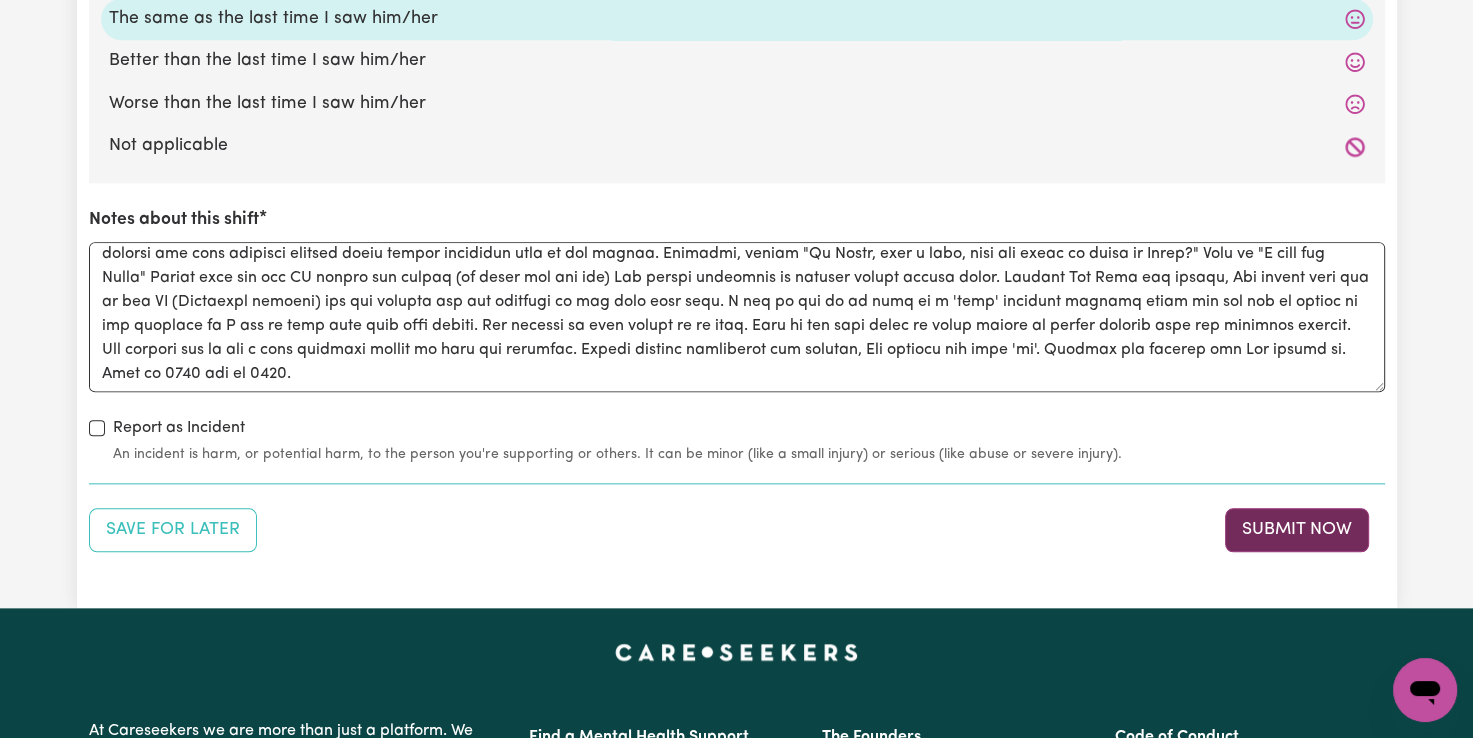 click on "Submit Now" at bounding box center (1297, 530) 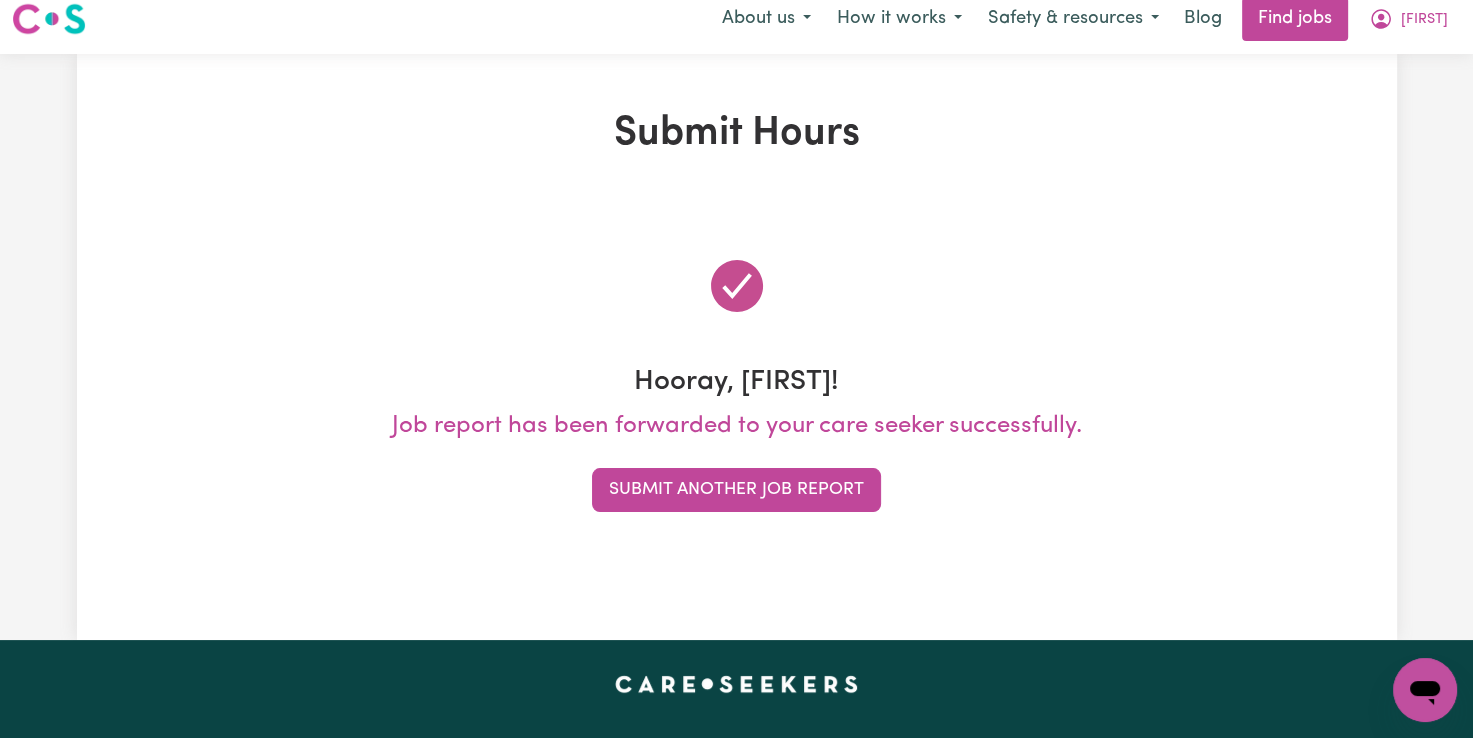 scroll, scrollTop: 0, scrollLeft: 0, axis: both 